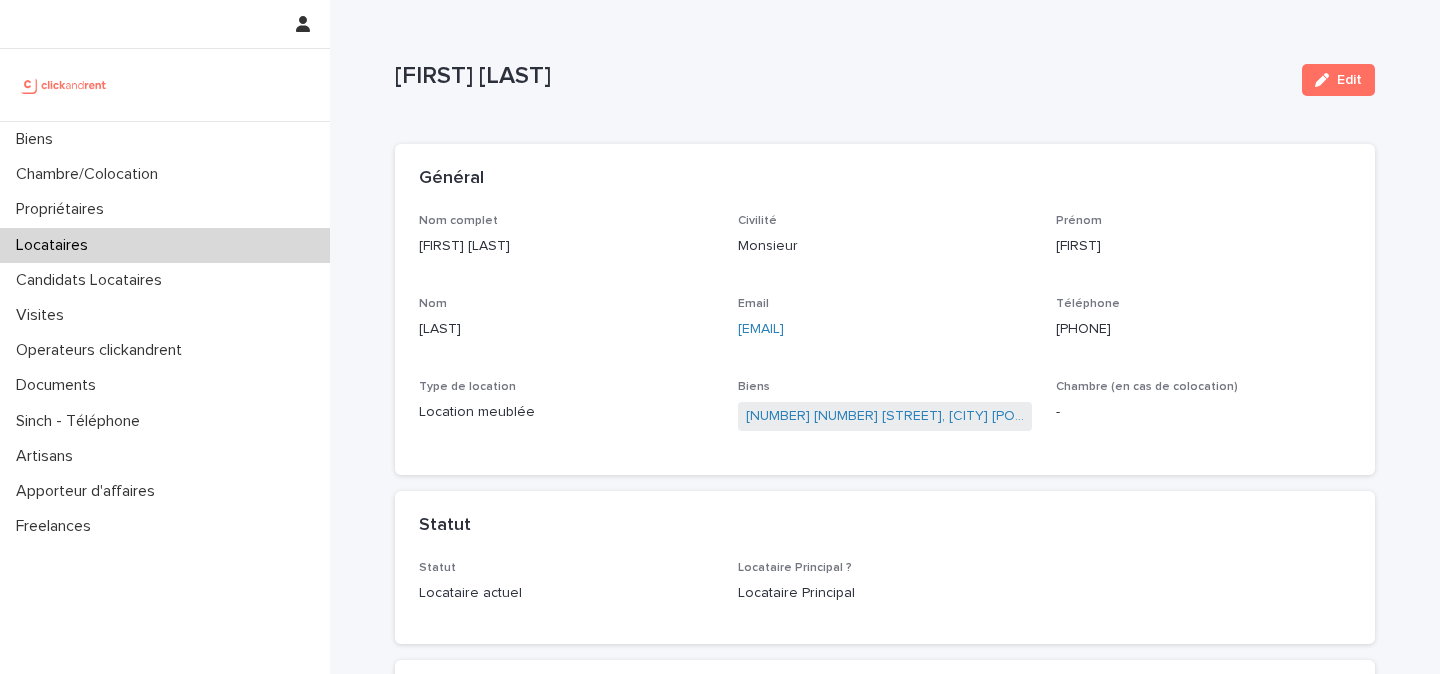scroll, scrollTop: 0, scrollLeft: 0, axis: both 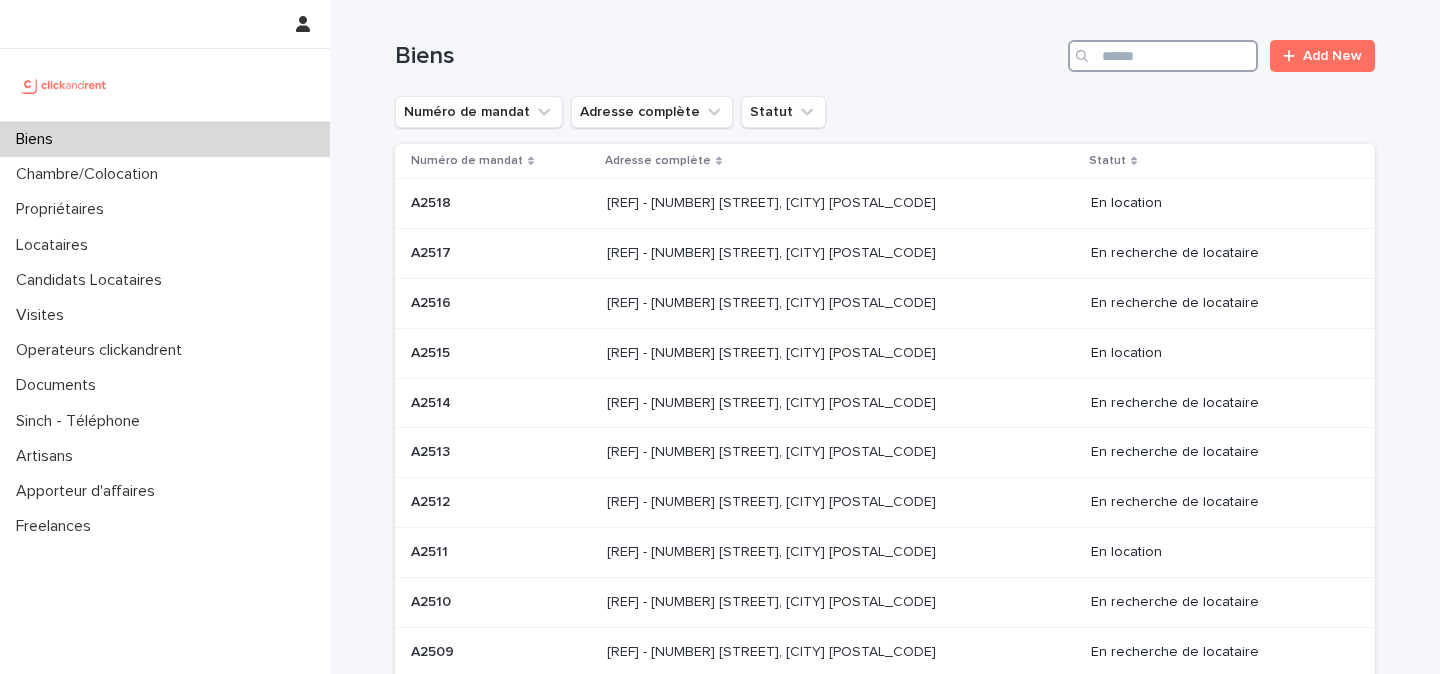 click at bounding box center [1163, 56] 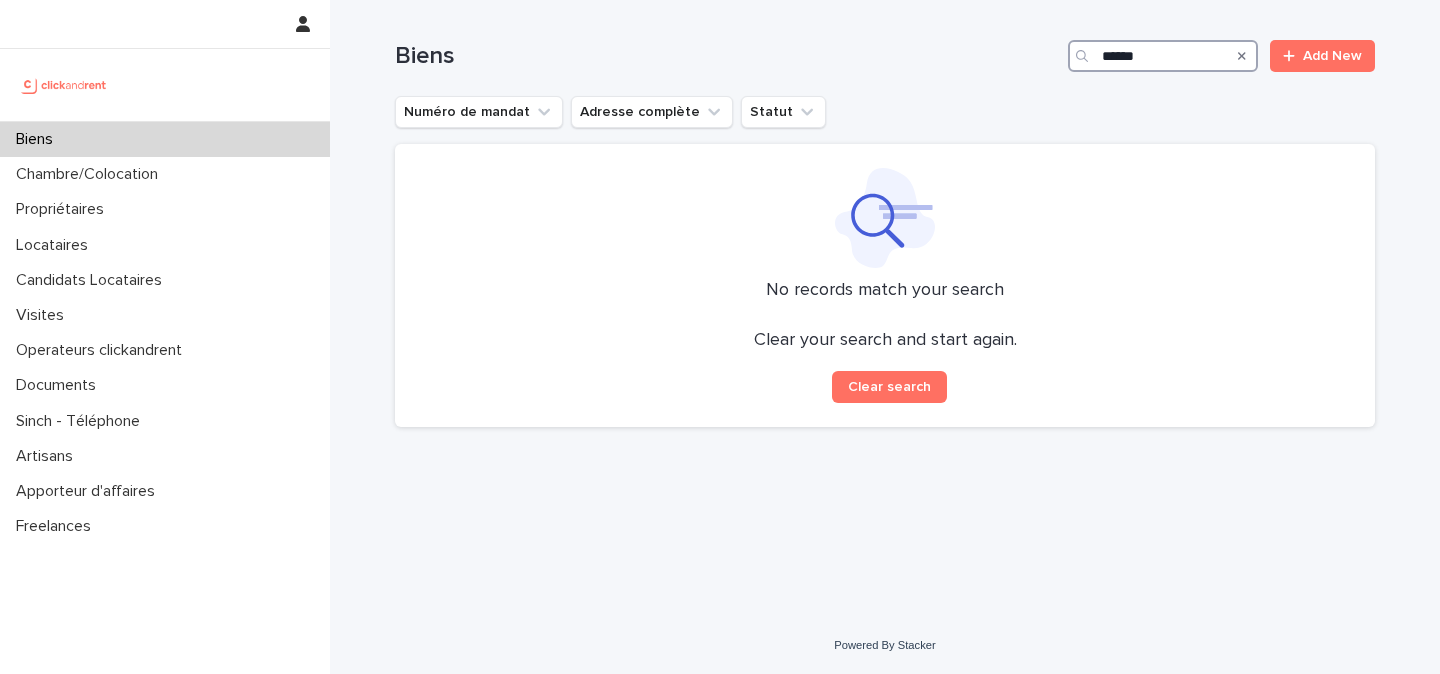 click on "******" at bounding box center (1163, 56) 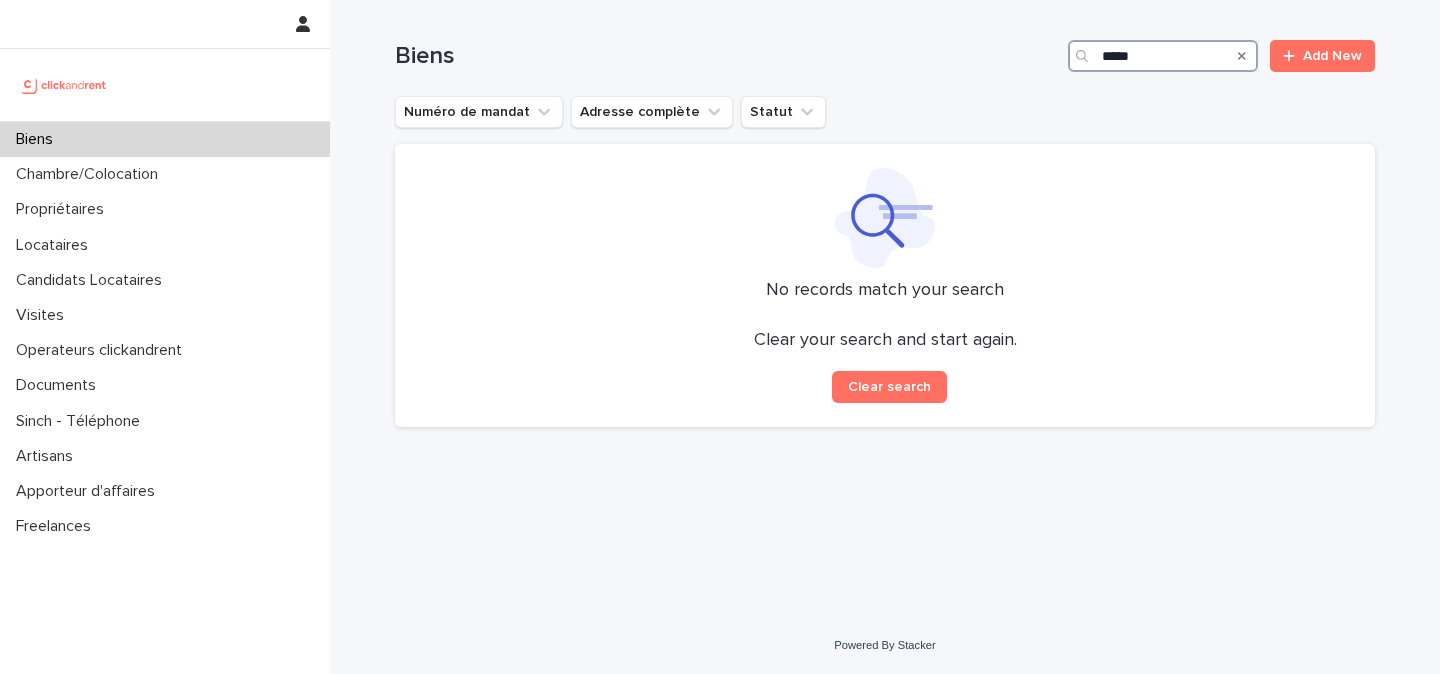 type on "*****" 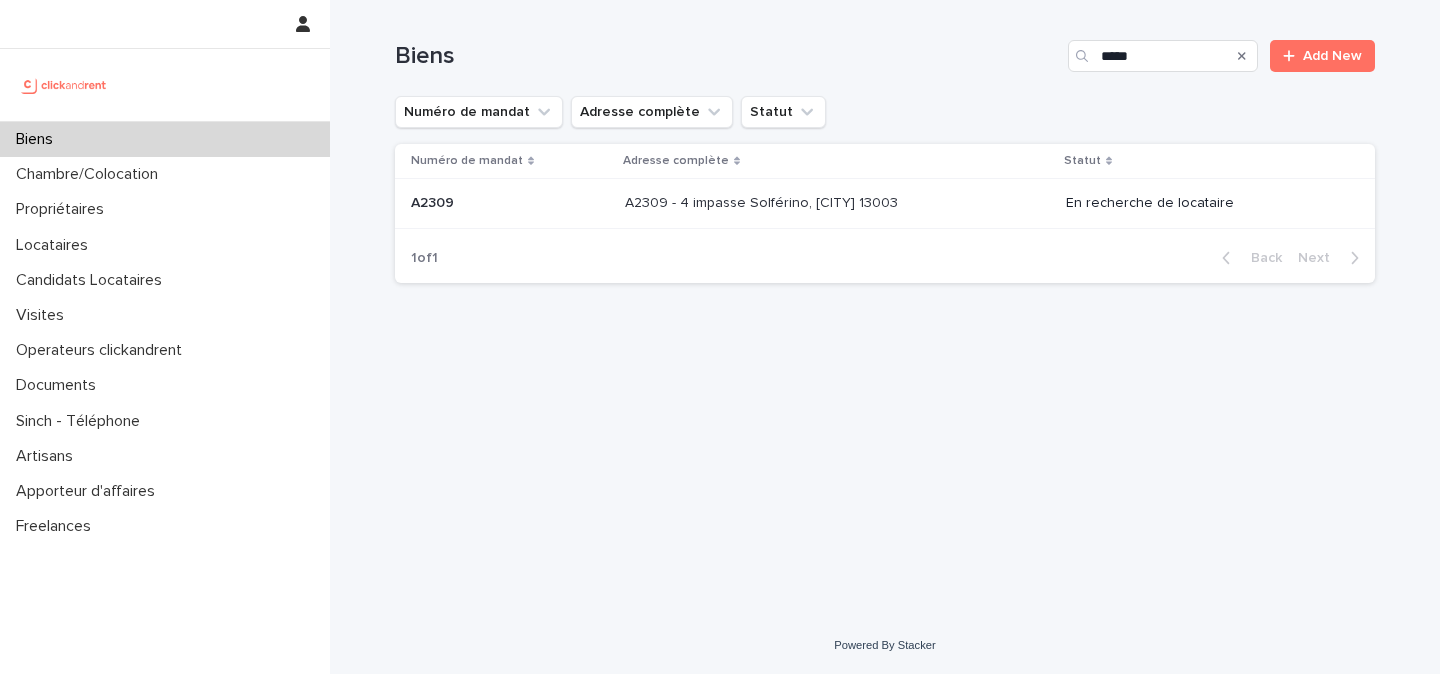 click on "A2309 - 4 impasse Solférino,  [CITY] 13003" at bounding box center (763, 201) 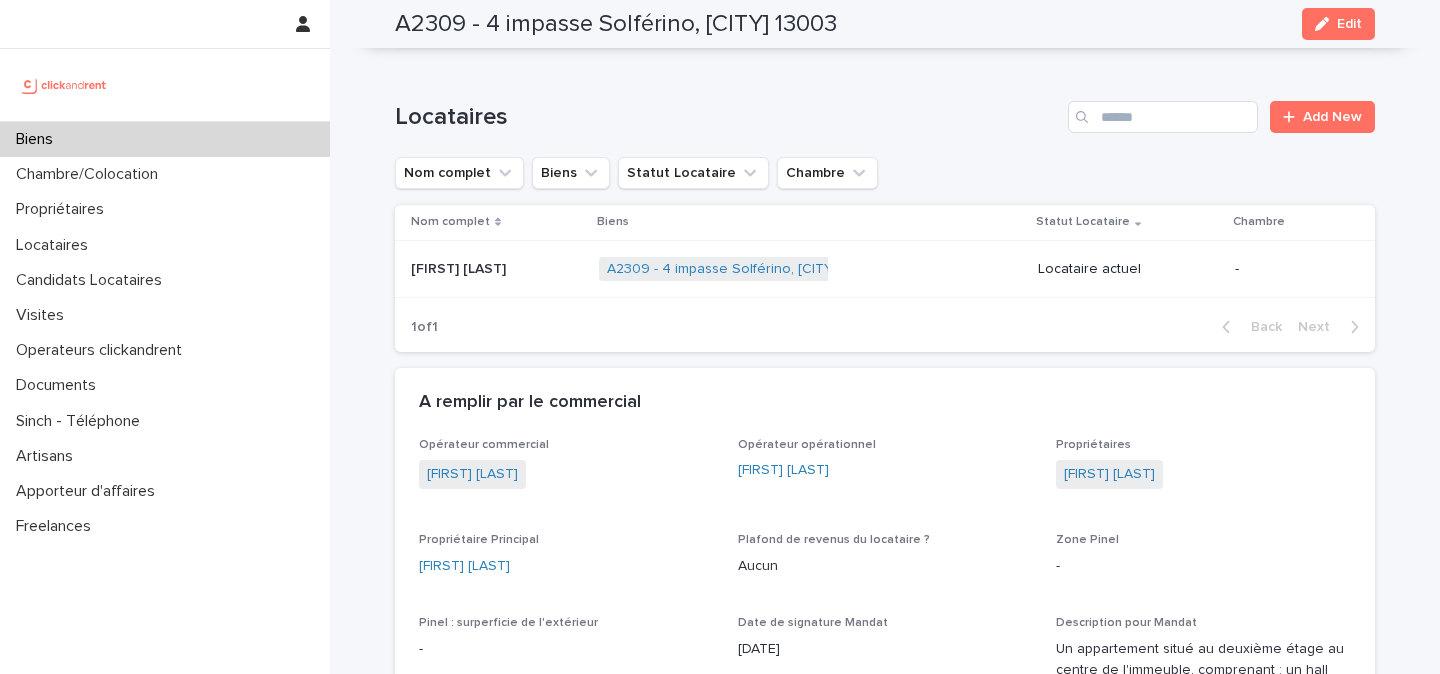 scroll, scrollTop: 1129, scrollLeft: 0, axis: vertical 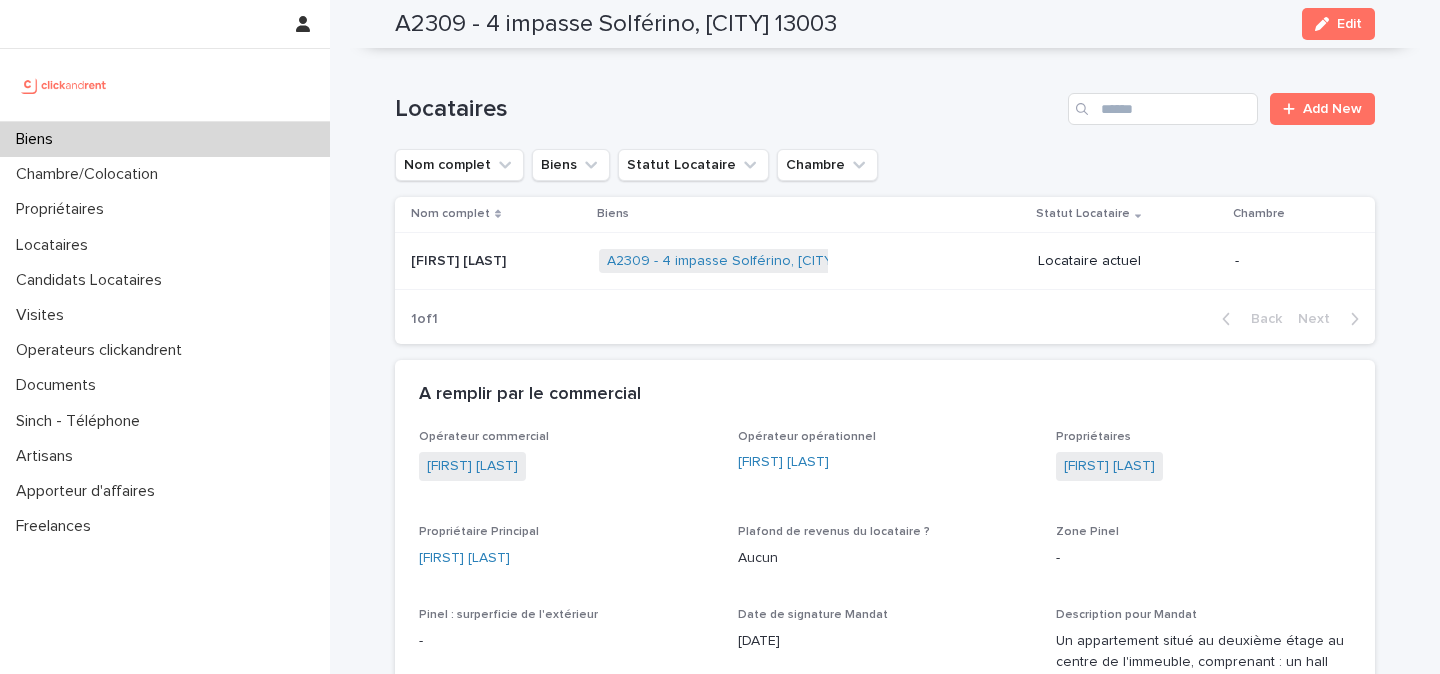 click at bounding box center [497, 261] 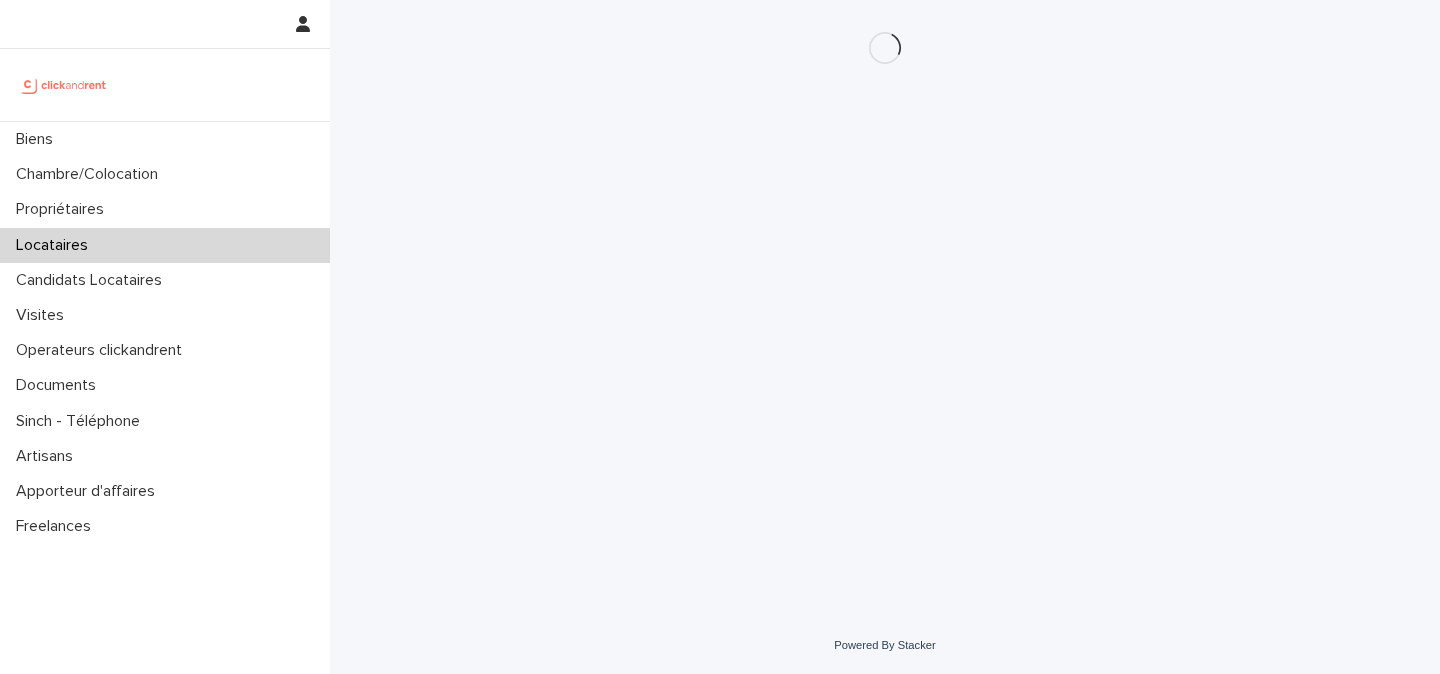 scroll, scrollTop: 0, scrollLeft: 0, axis: both 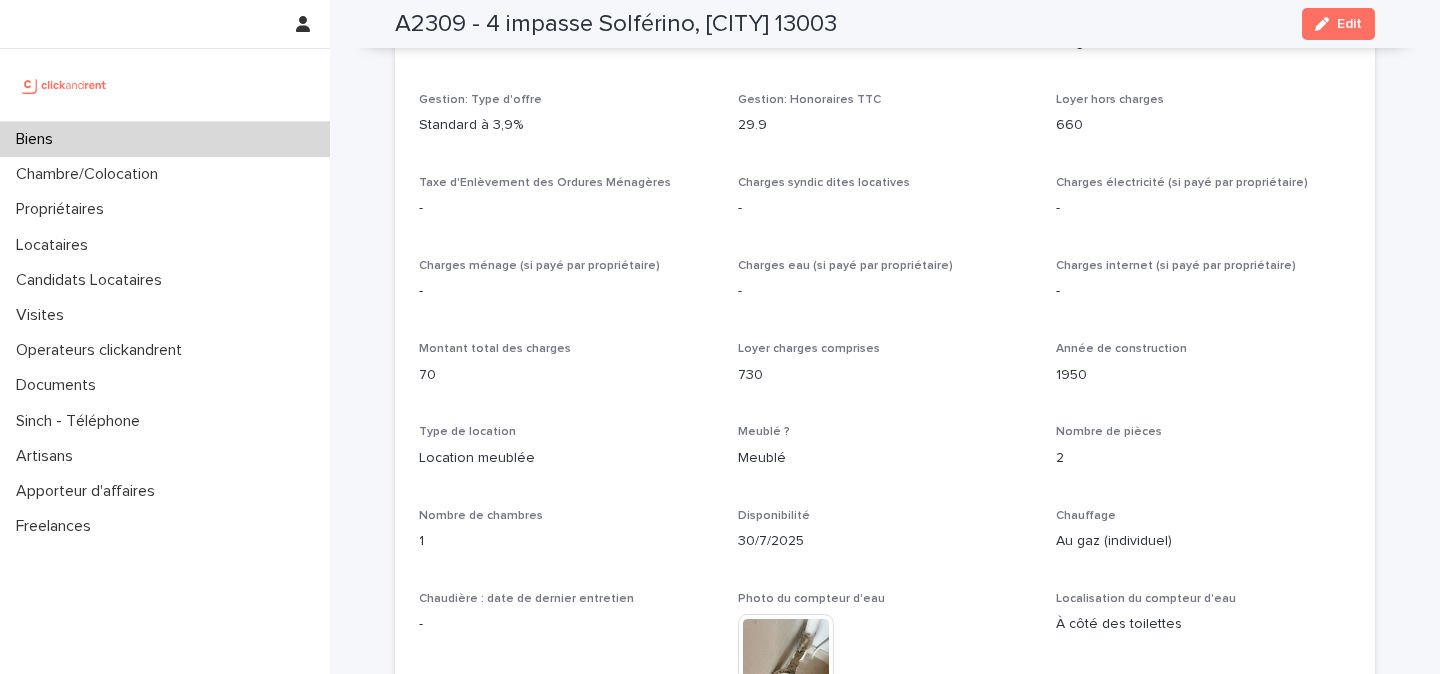 click on "660" at bounding box center [1203, 125] 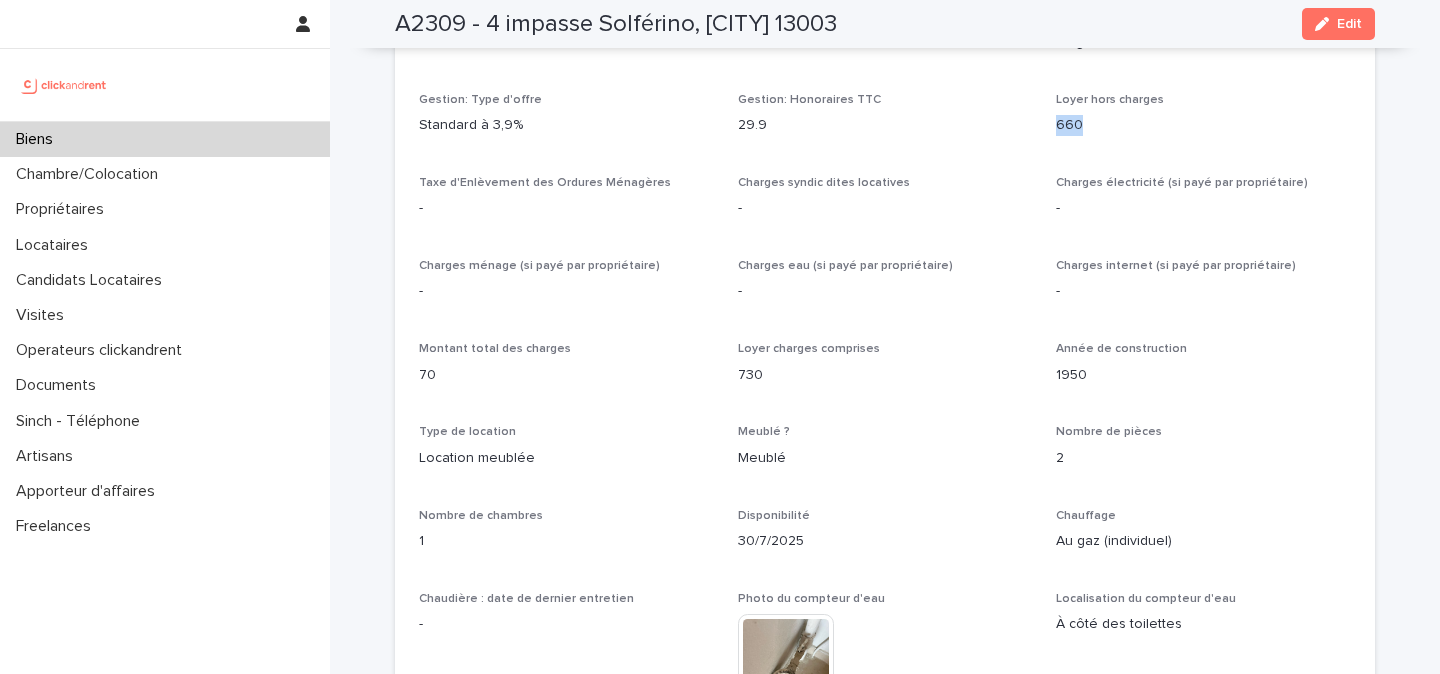 click on "660" at bounding box center (1203, 125) 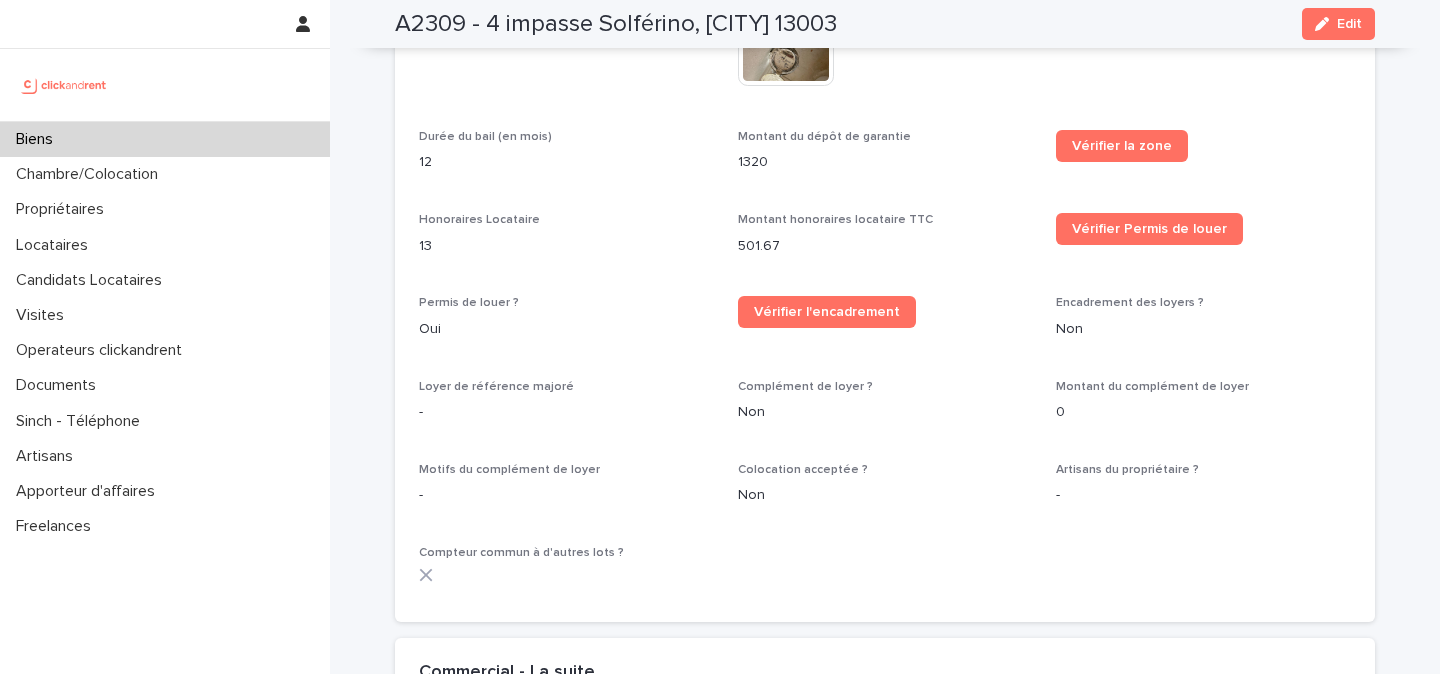 scroll, scrollTop: 2718, scrollLeft: 0, axis: vertical 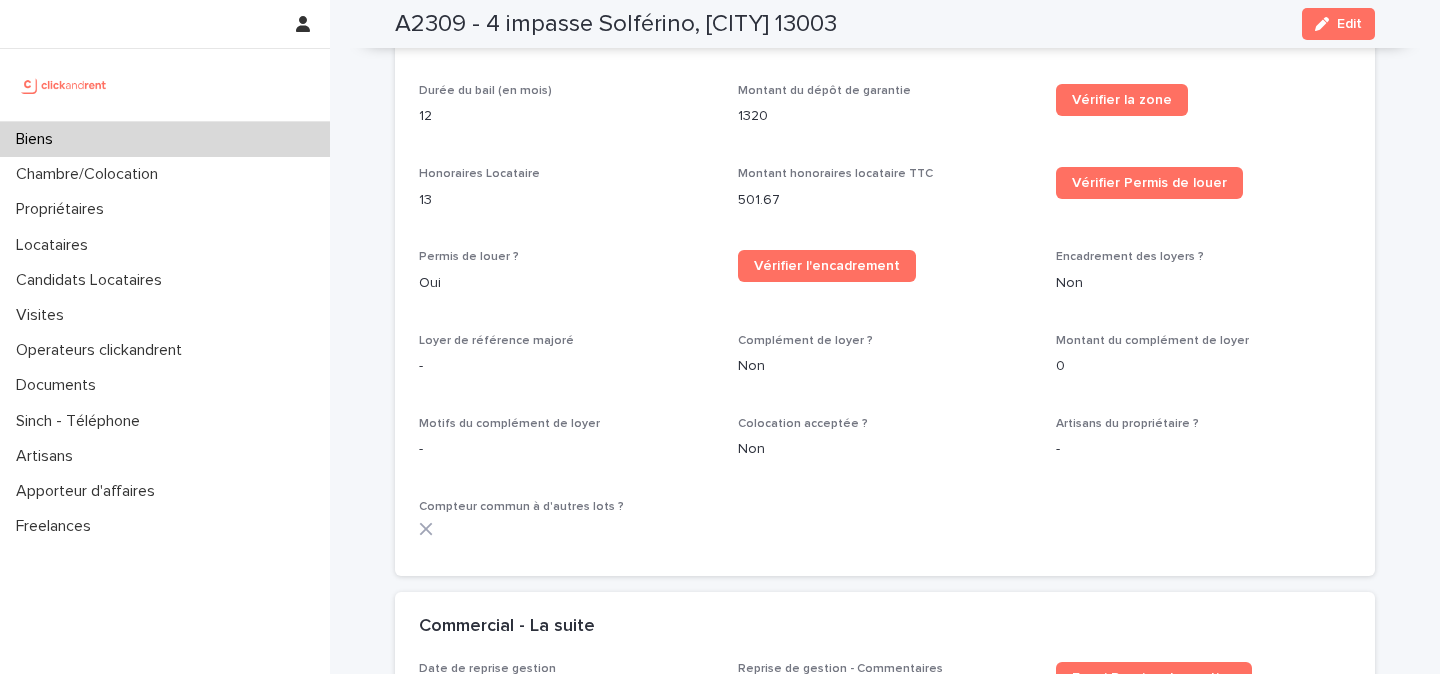 click on "1320" at bounding box center (885, 116) 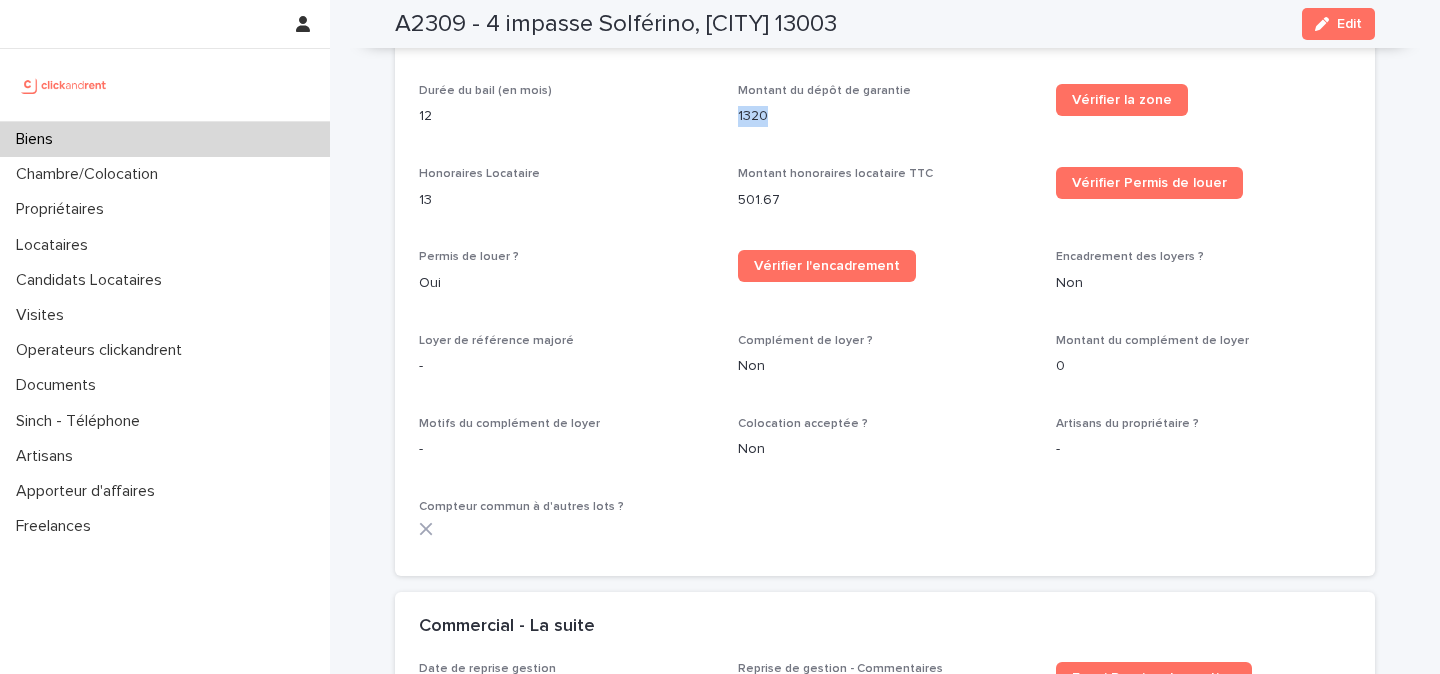 click on "1320" at bounding box center (885, 116) 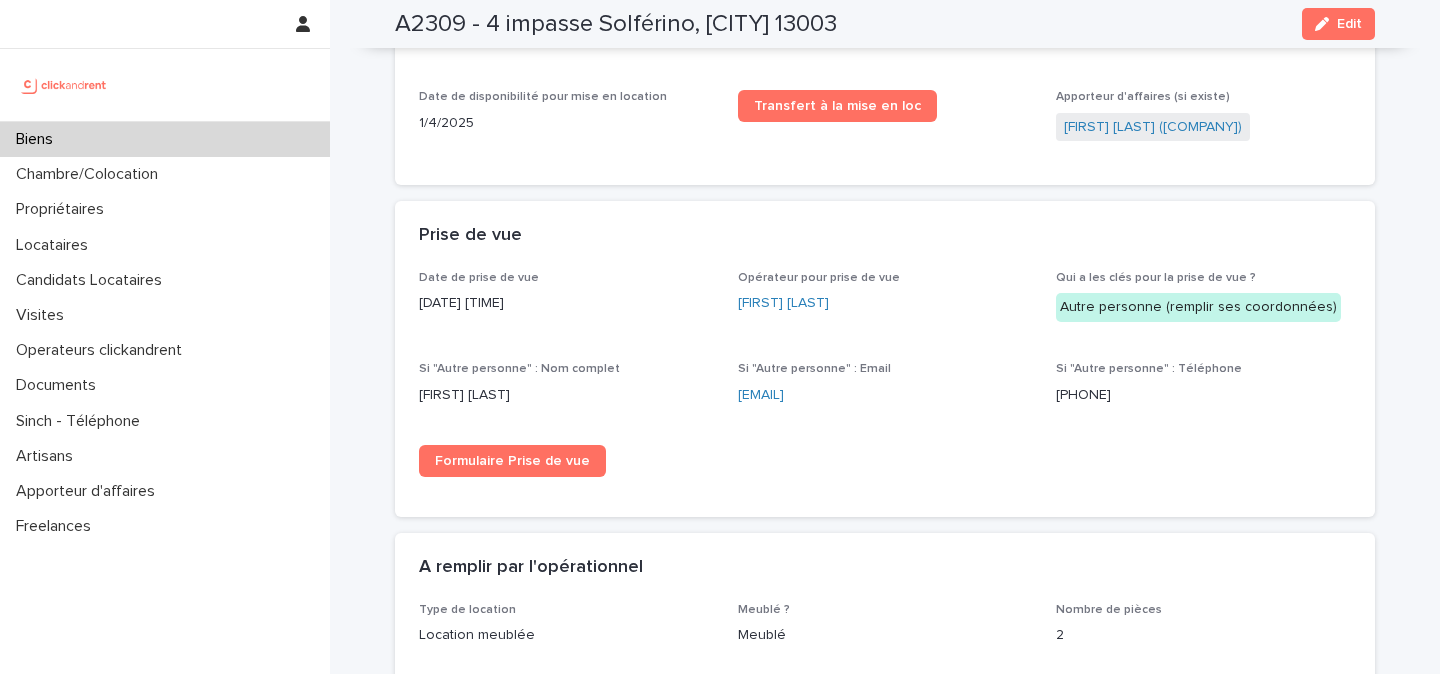 scroll, scrollTop: 3392, scrollLeft: 0, axis: vertical 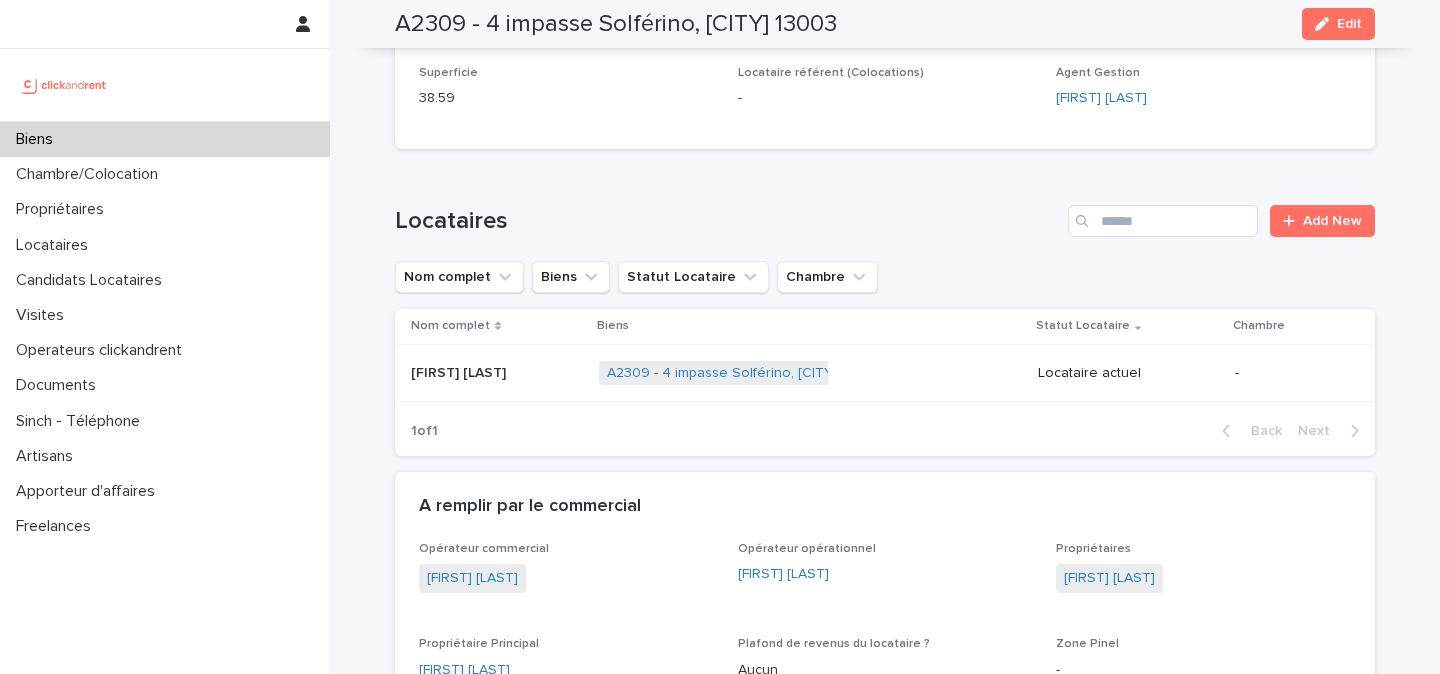 click on "[FIRST] [LAST] [FIRST] [LAST]" at bounding box center [497, 373] 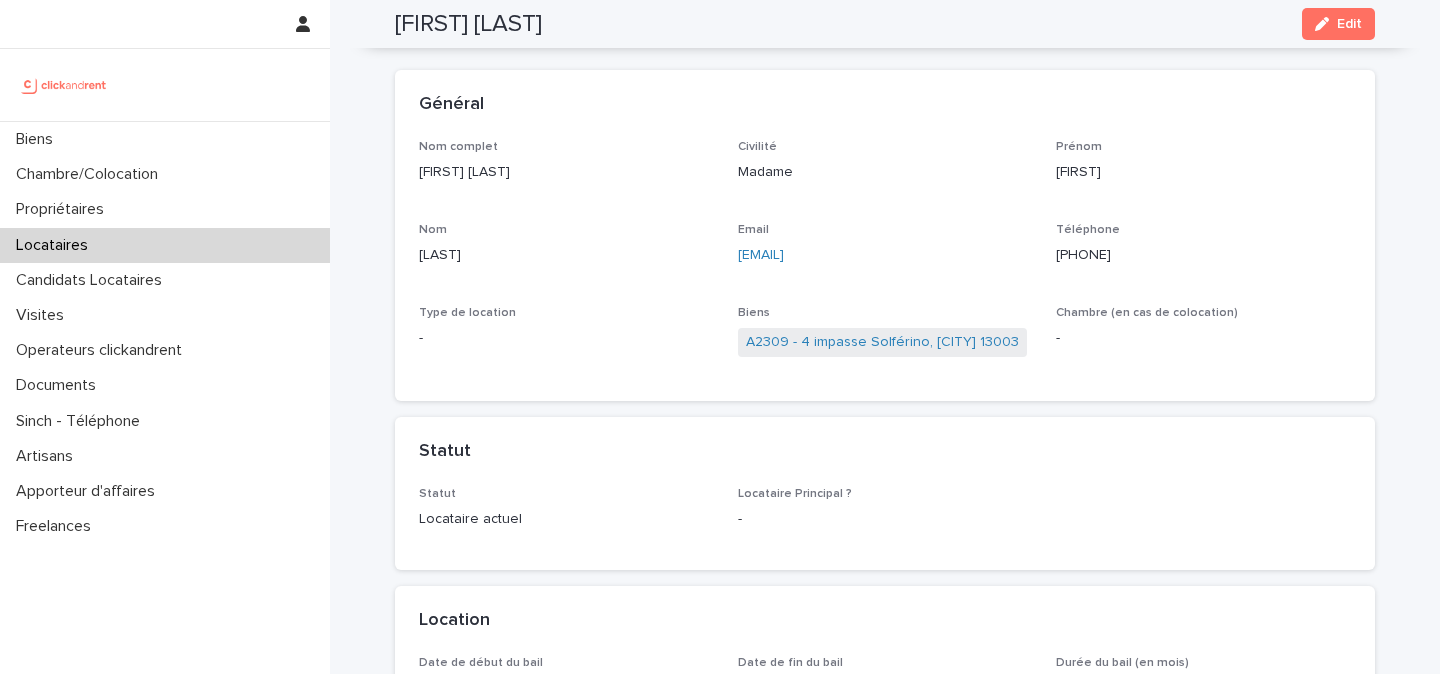 scroll, scrollTop: 0, scrollLeft: 0, axis: both 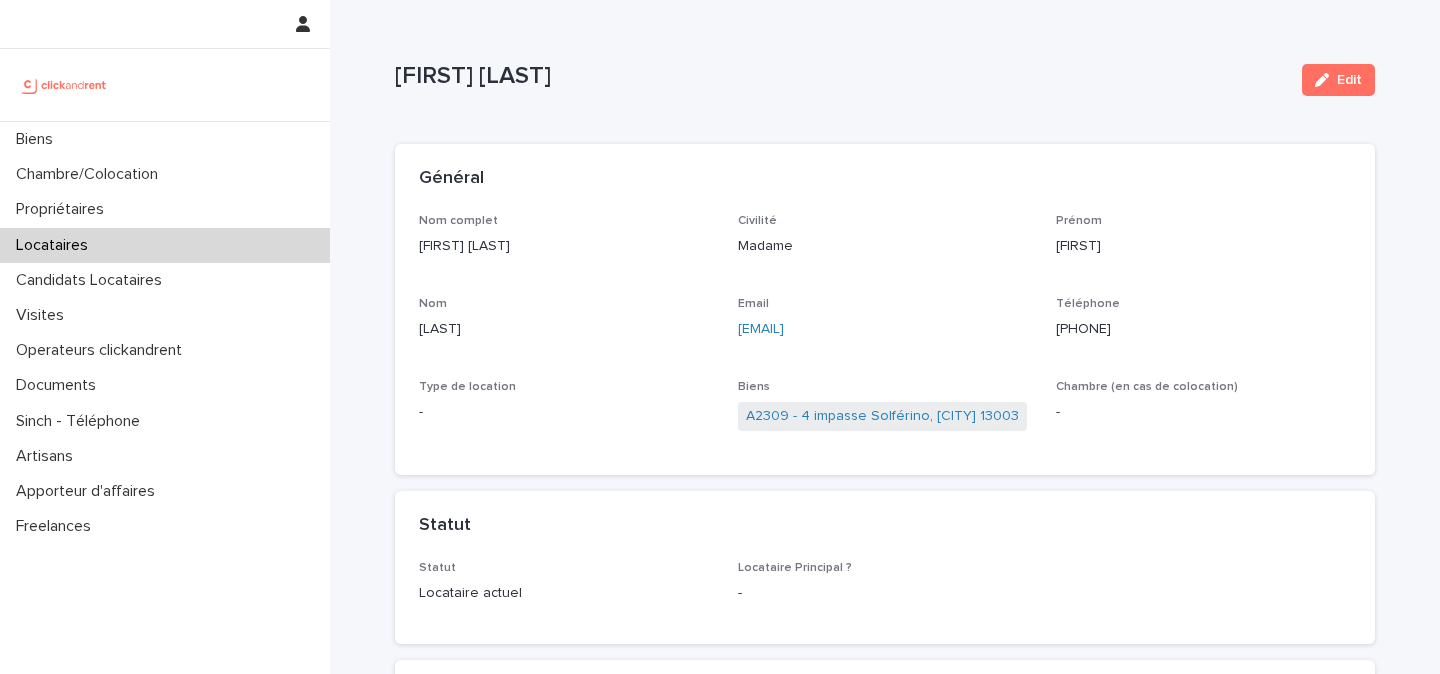 click on "[PHONE]" at bounding box center [1203, 329] 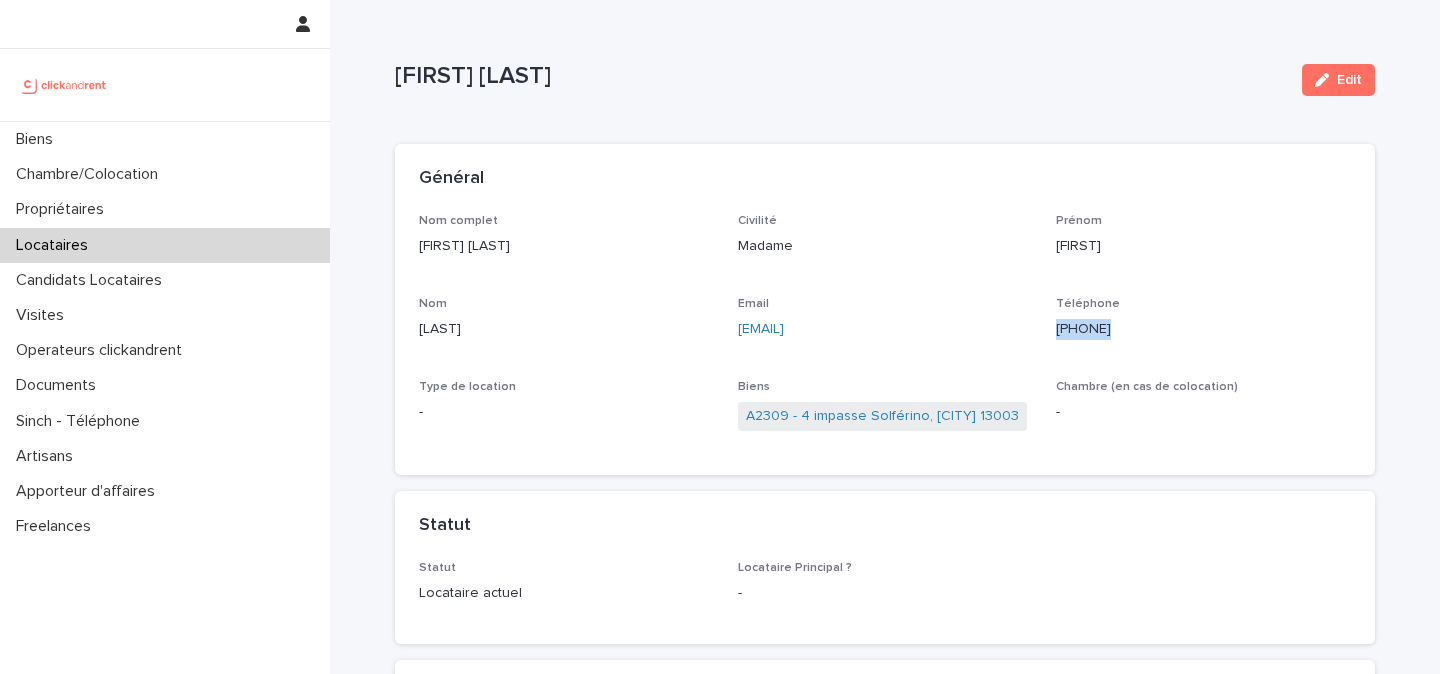 click on "[PHONE]" at bounding box center [1203, 329] 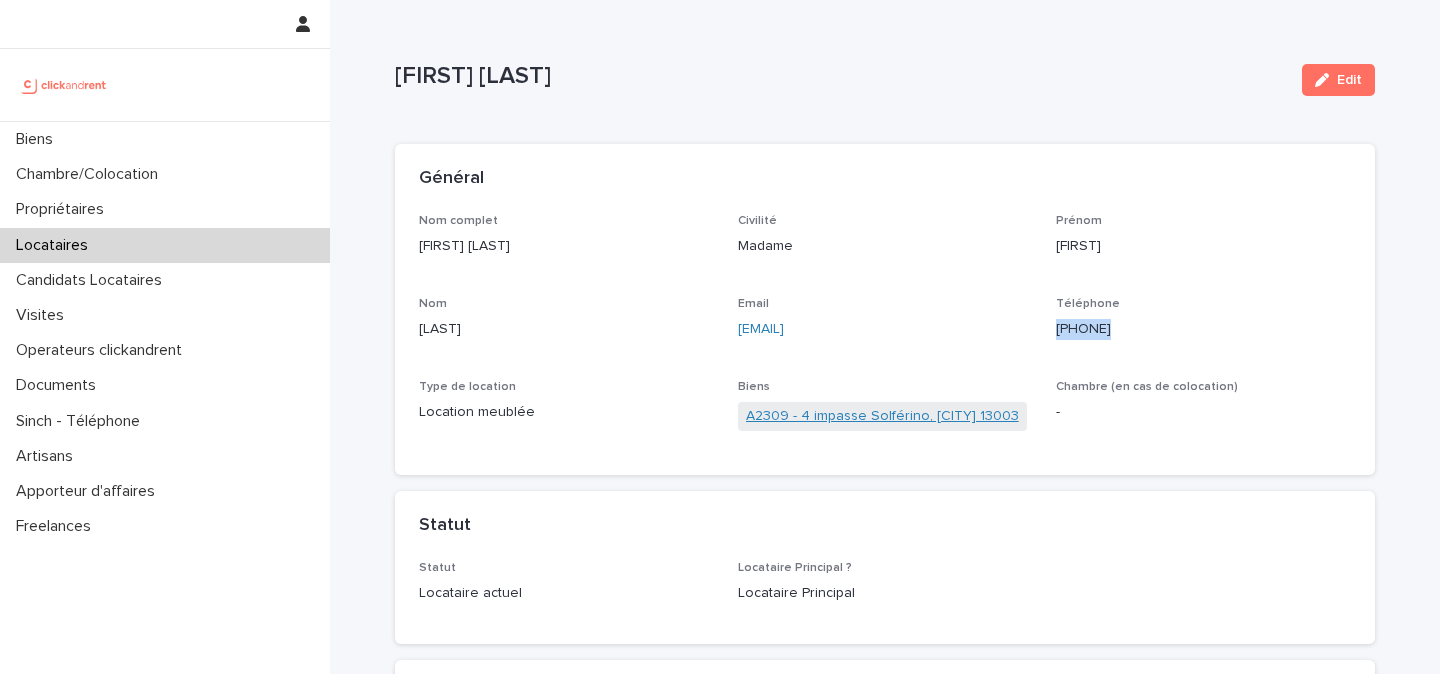click on "A2309 - 4 impasse Solférino,  [CITY] 13003" at bounding box center (882, 416) 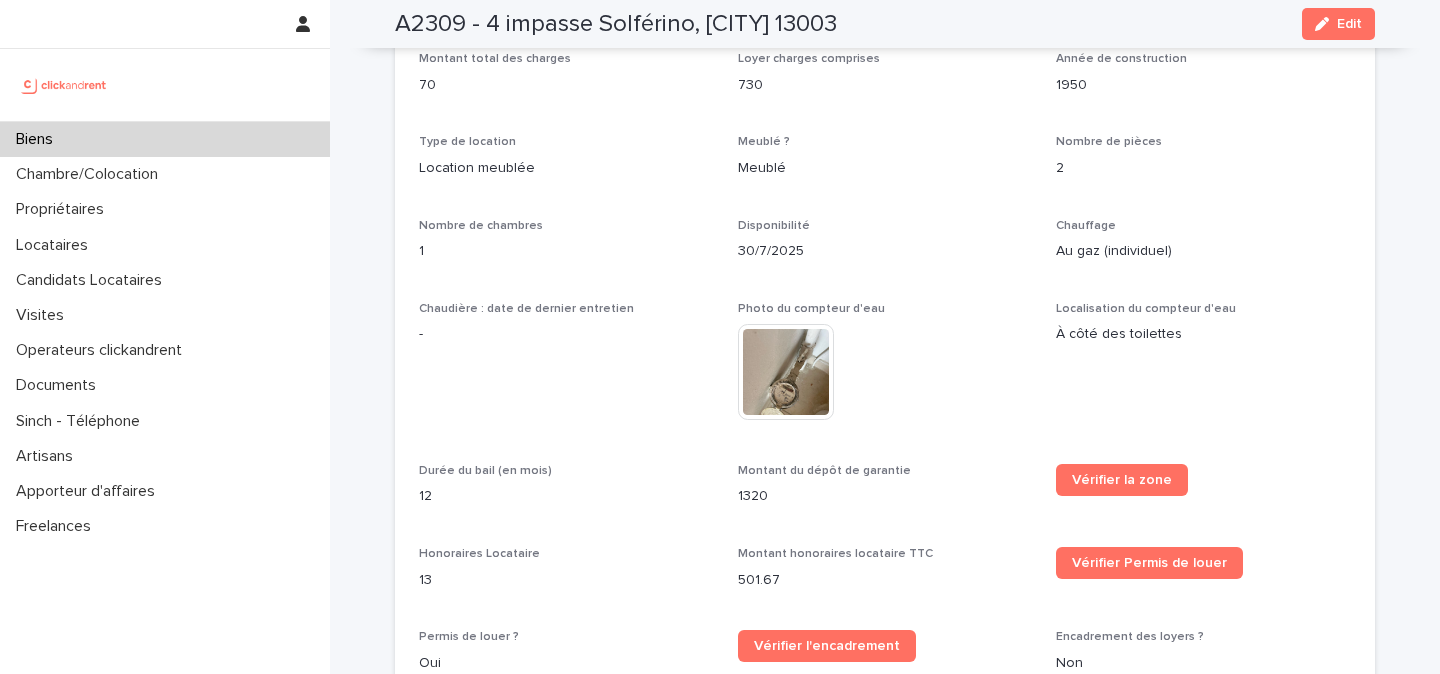scroll, scrollTop: 2349, scrollLeft: 0, axis: vertical 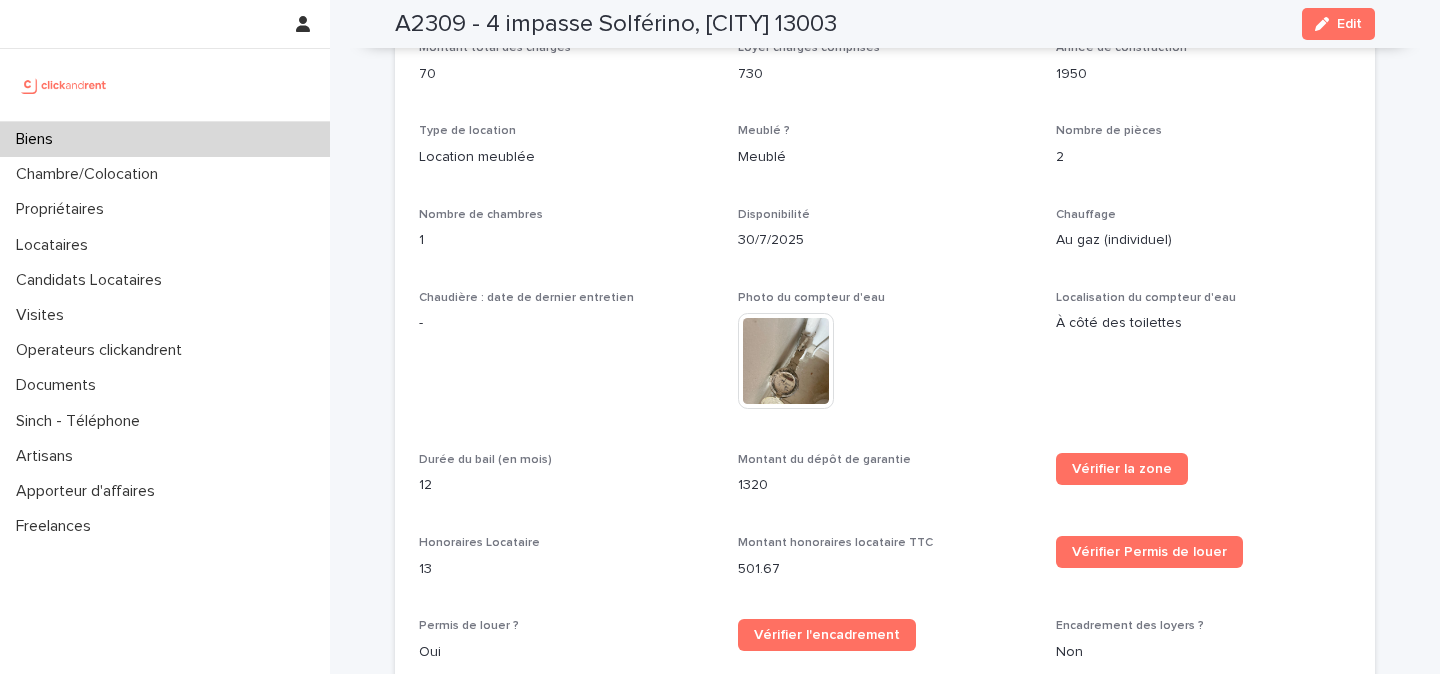 click on "A2309 - 4 impasse Solférino,  [CITY] 13003" at bounding box center [616, 24] 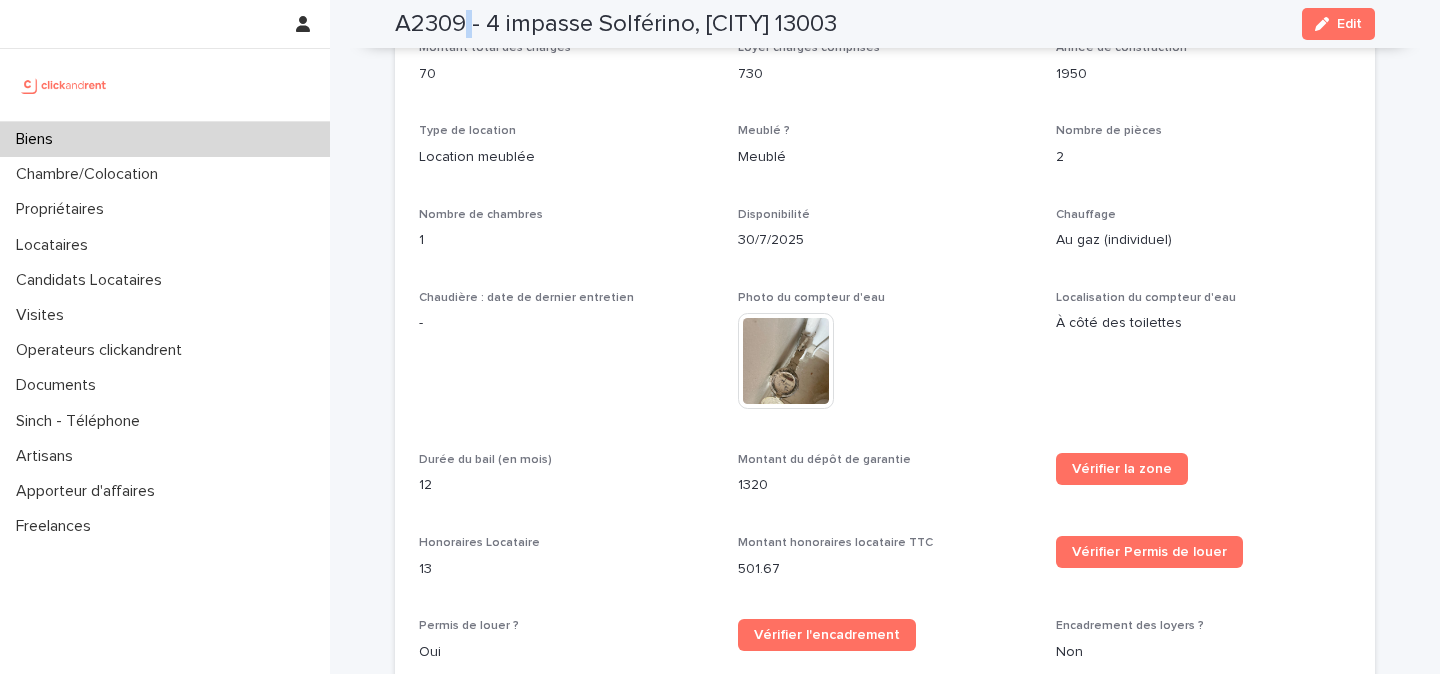 click on "A2309 - 4 impasse Solférino,  [CITY] 13003" at bounding box center (616, 24) 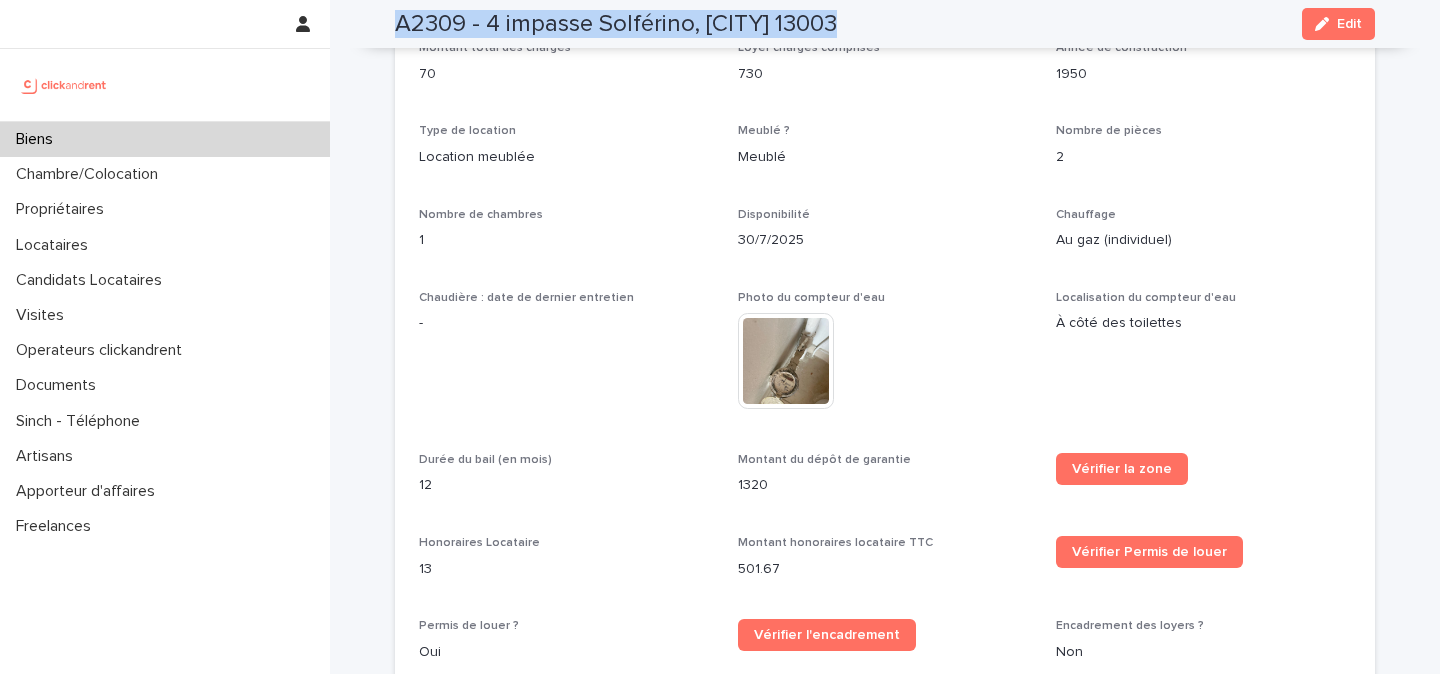 click on "A2309 - 4 impasse Solférino,  [CITY] 13003" at bounding box center (616, 24) 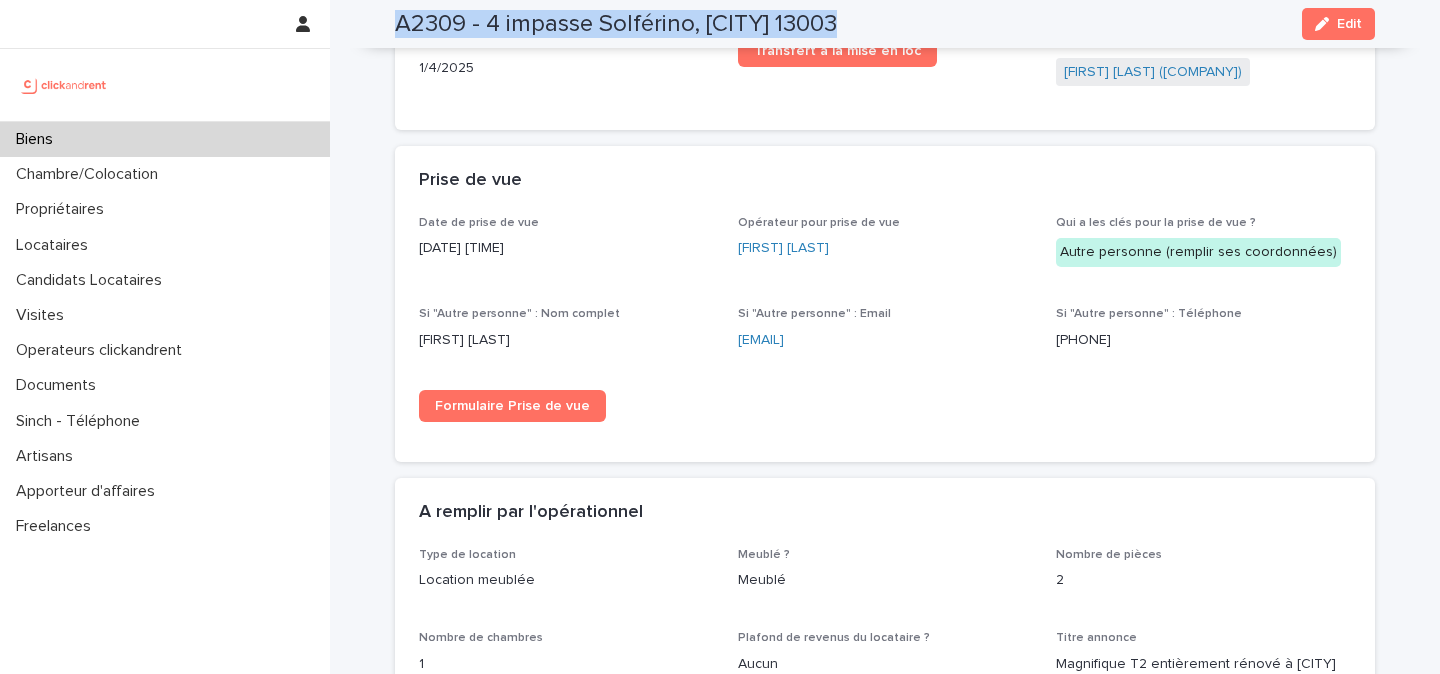 scroll, scrollTop: 3434, scrollLeft: 0, axis: vertical 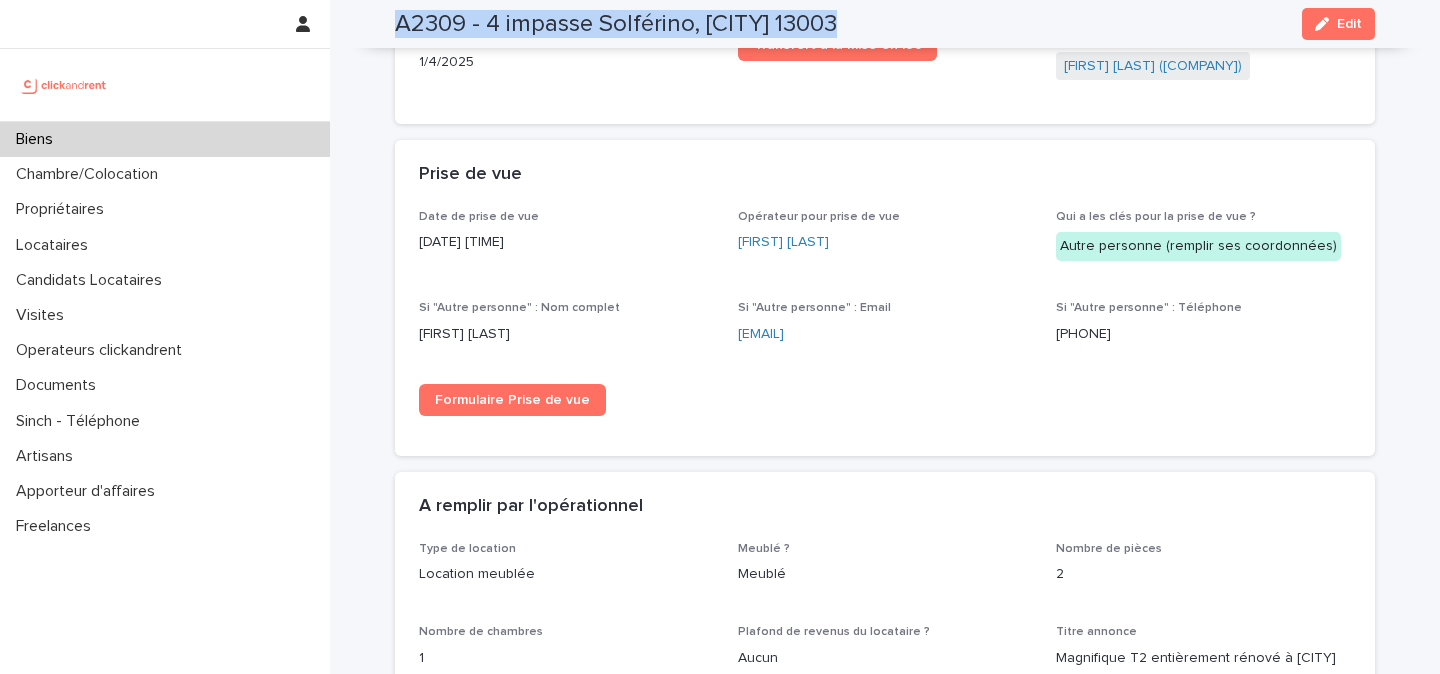 drag, startPoint x: 514, startPoint y: 240, endPoint x: 418, endPoint y: 242, distance: 96.02083 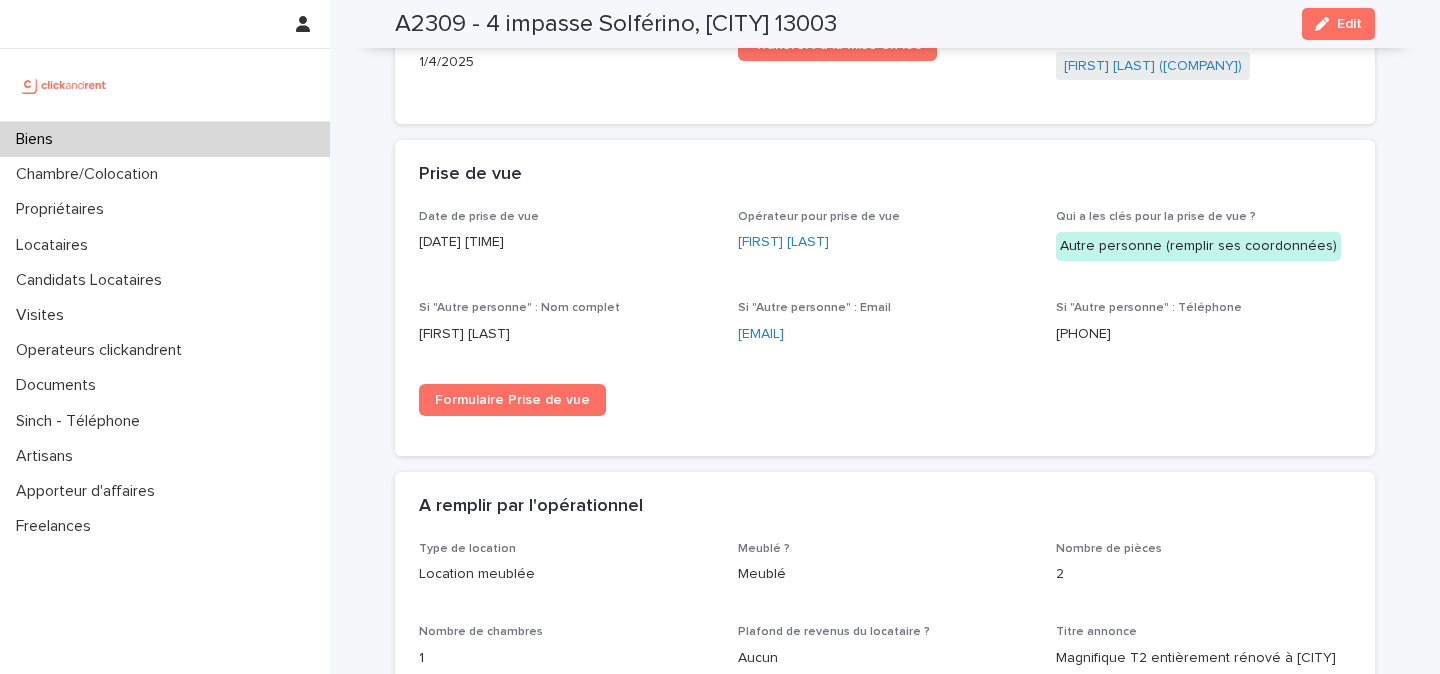 click on "Date de prise de vue [DATE] [TIME]" at bounding box center [566, 239] 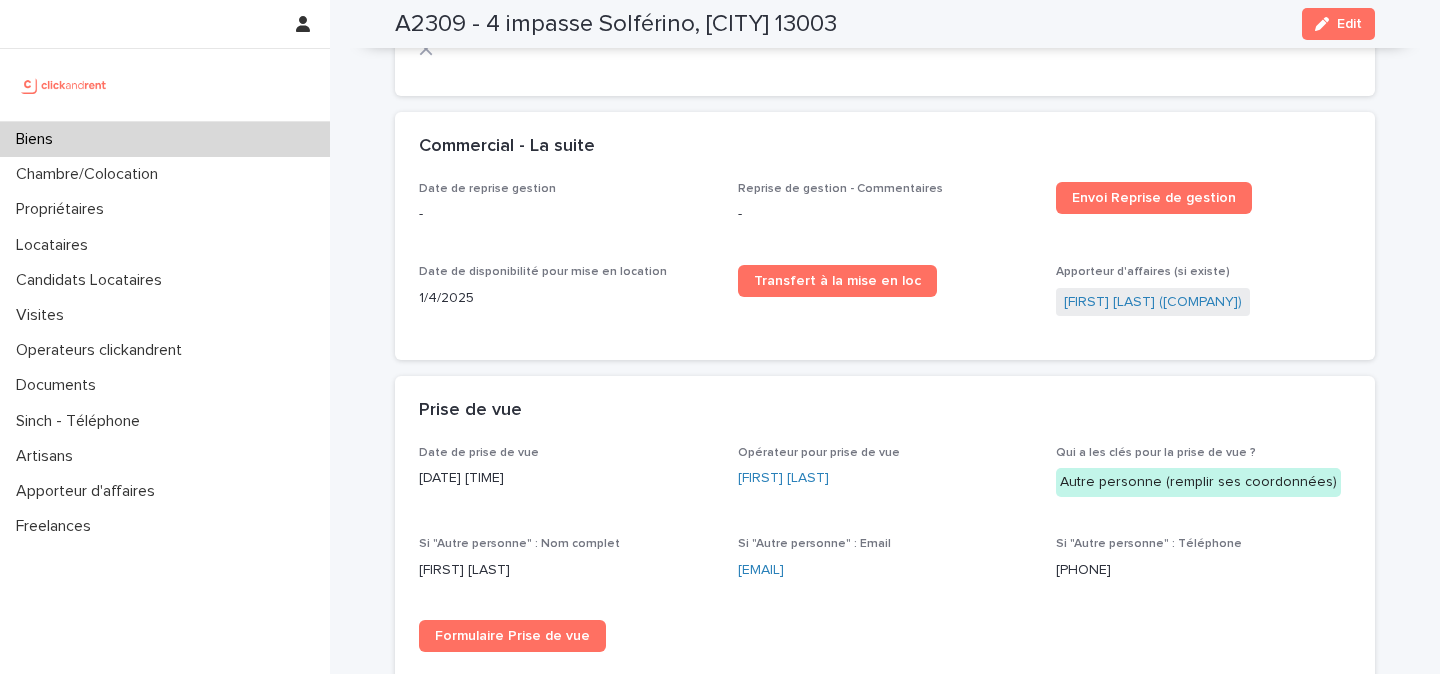 scroll, scrollTop: 3156, scrollLeft: 0, axis: vertical 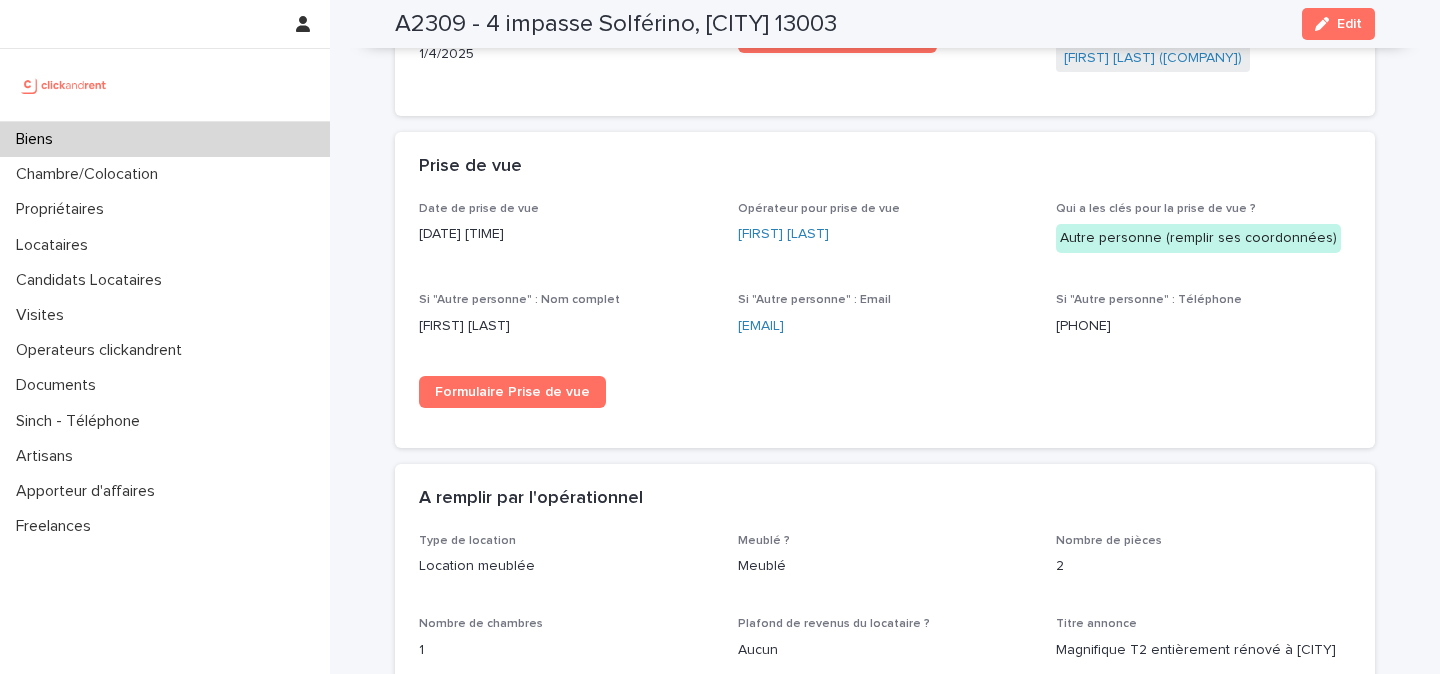 click at bounding box center (64, 85) 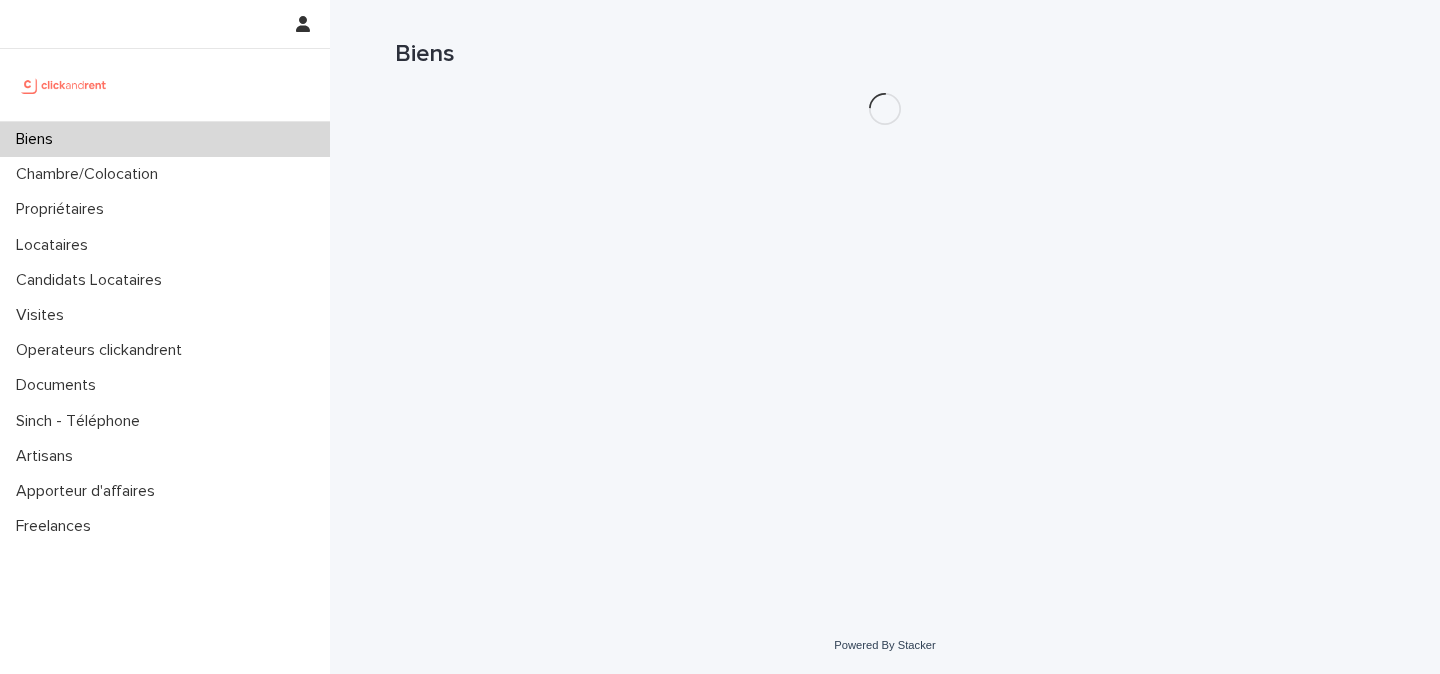 scroll, scrollTop: 0, scrollLeft: 0, axis: both 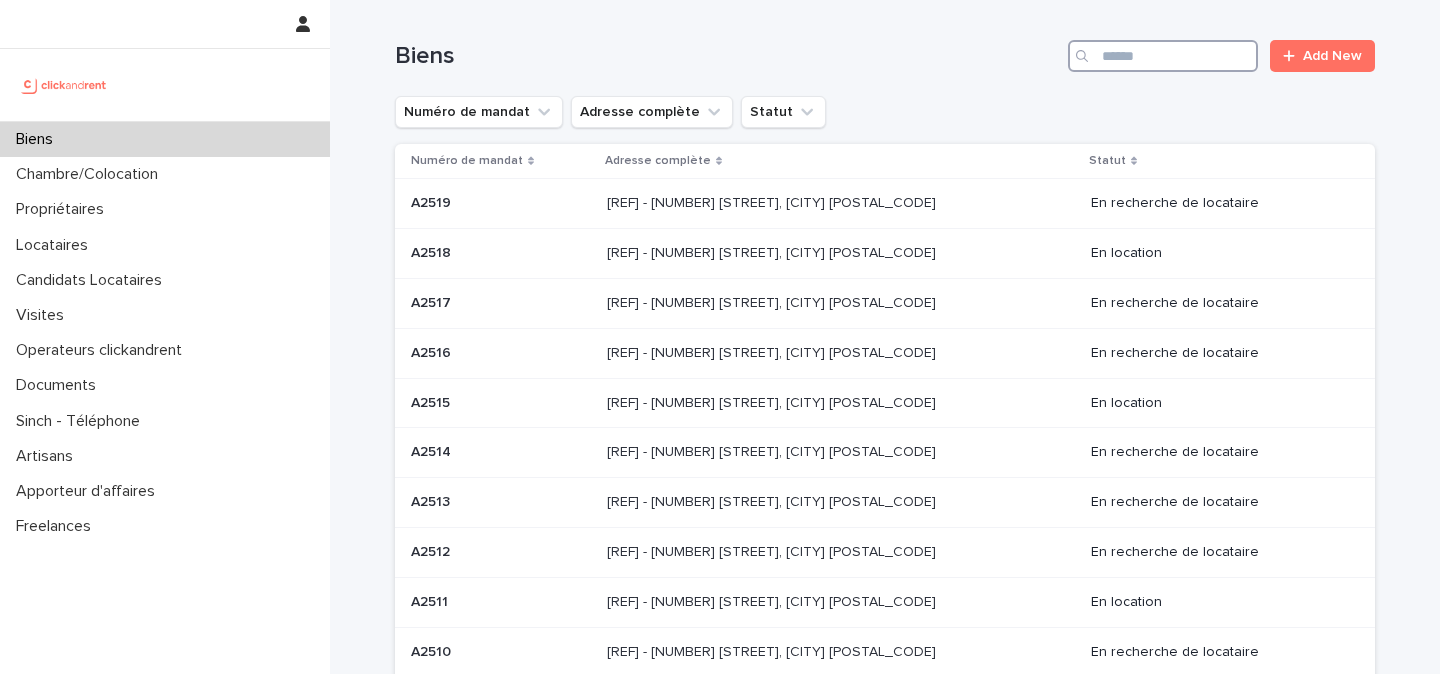 click at bounding box center (1163, 56) 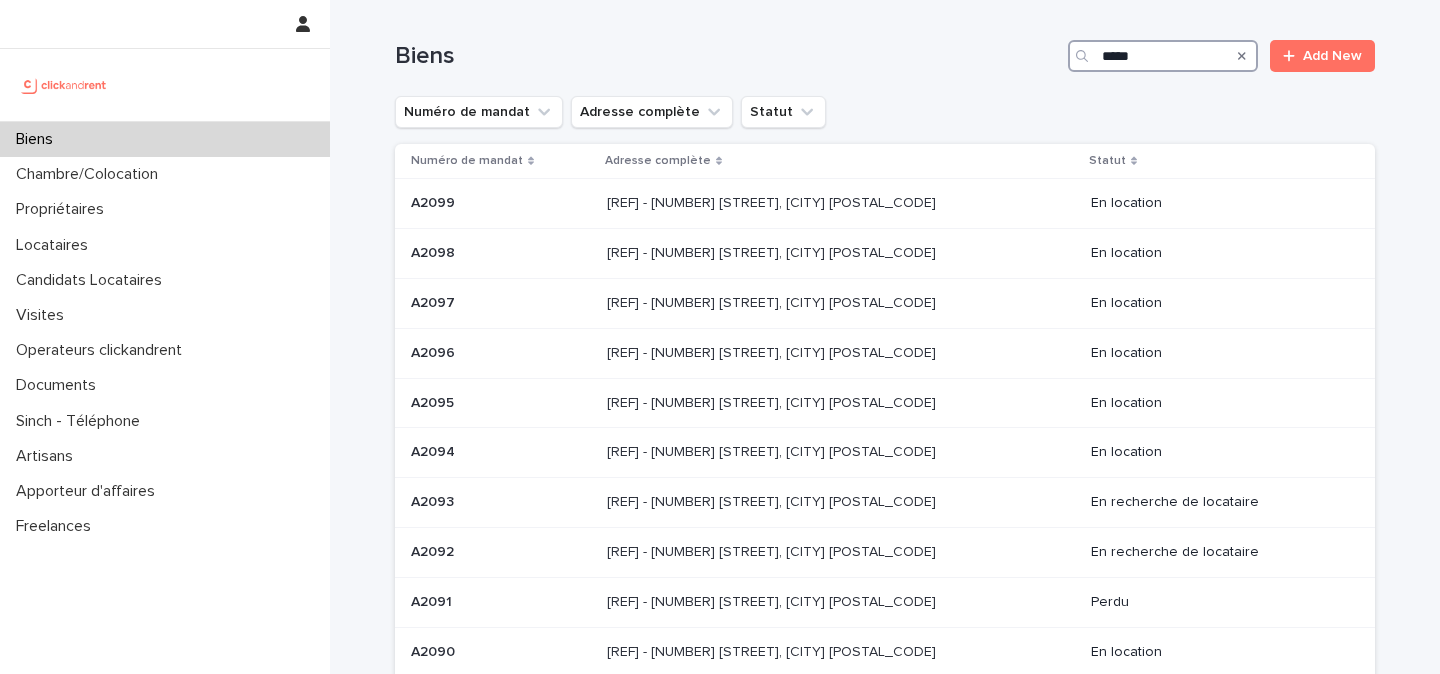 type on "*****" 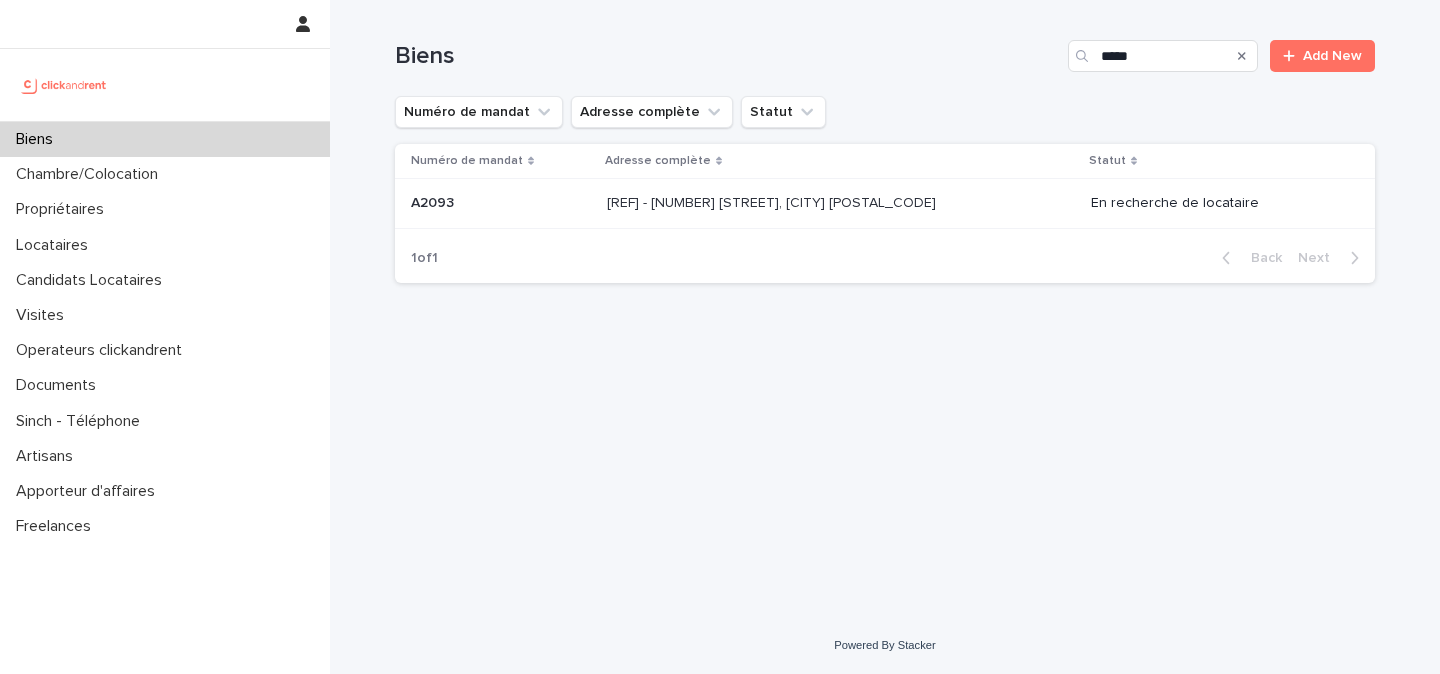 click on "[REF] - [NUMBER] [STREET],  [CITY] [POSTAL_CODE]" at bounding box center (773, 201) 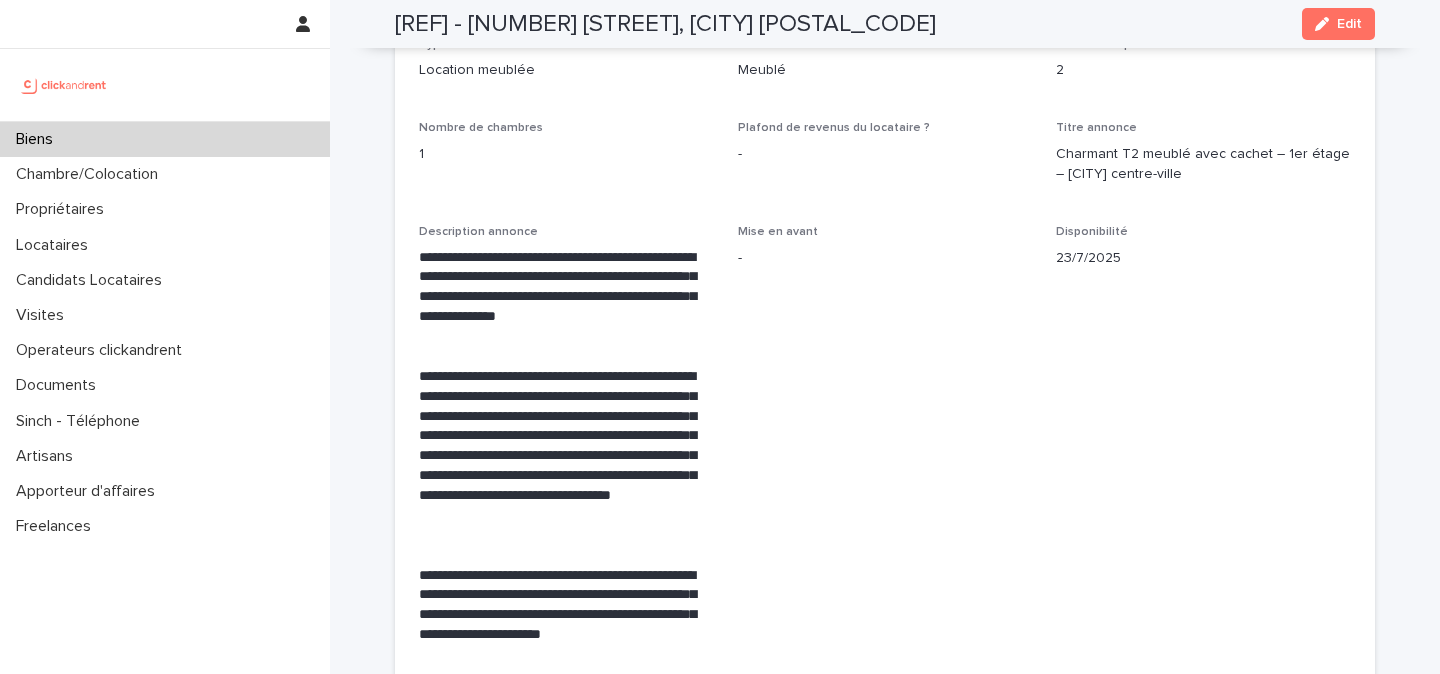 scroll, scrollTop: 3401, scrollLeft: 0, axis: vertical 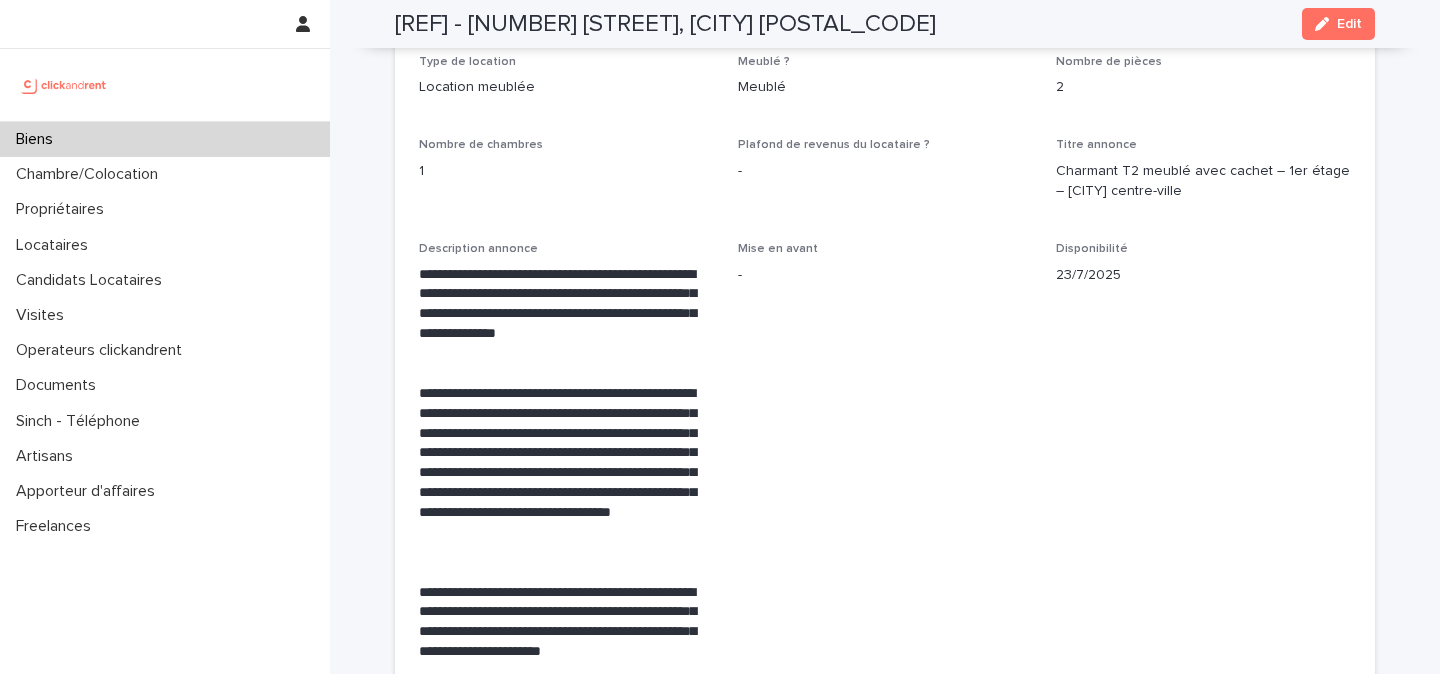 click at bounding box center [64, 85] 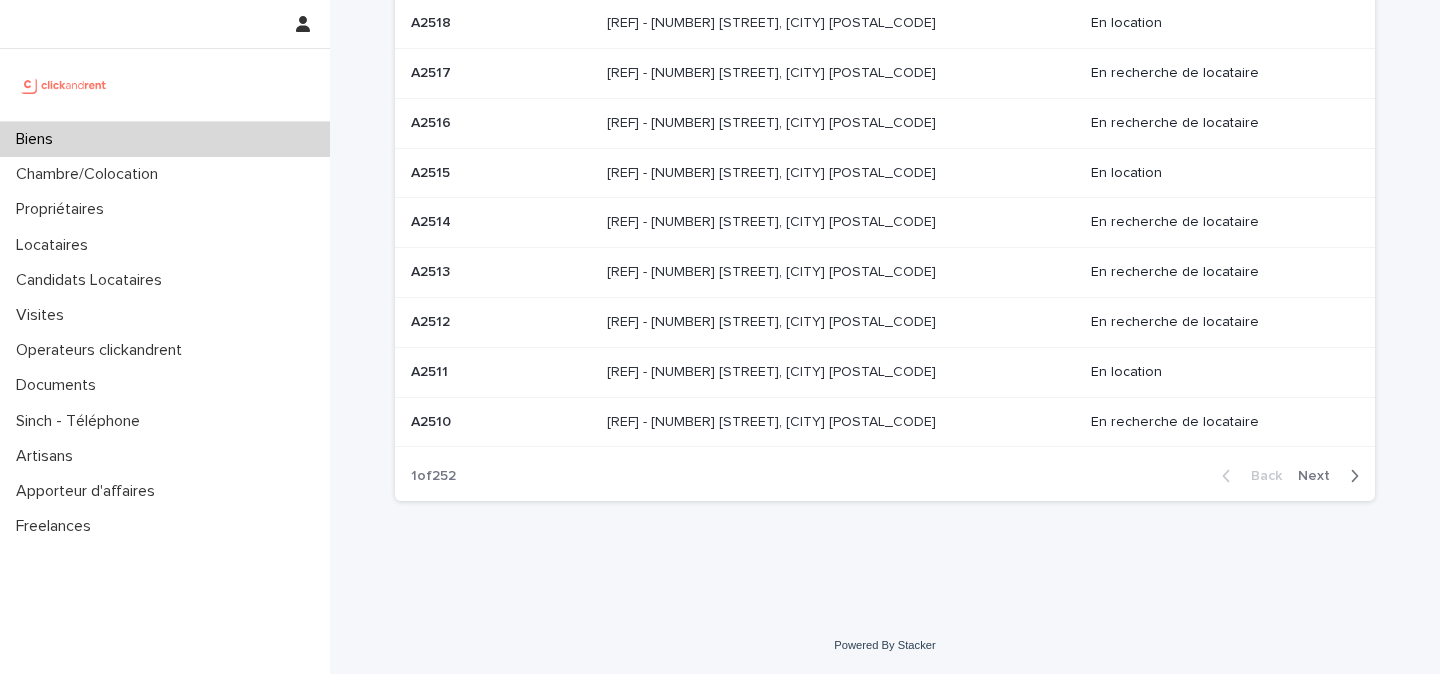 scroll, scrollTop: 0, scrollLeft: 0, axis: both 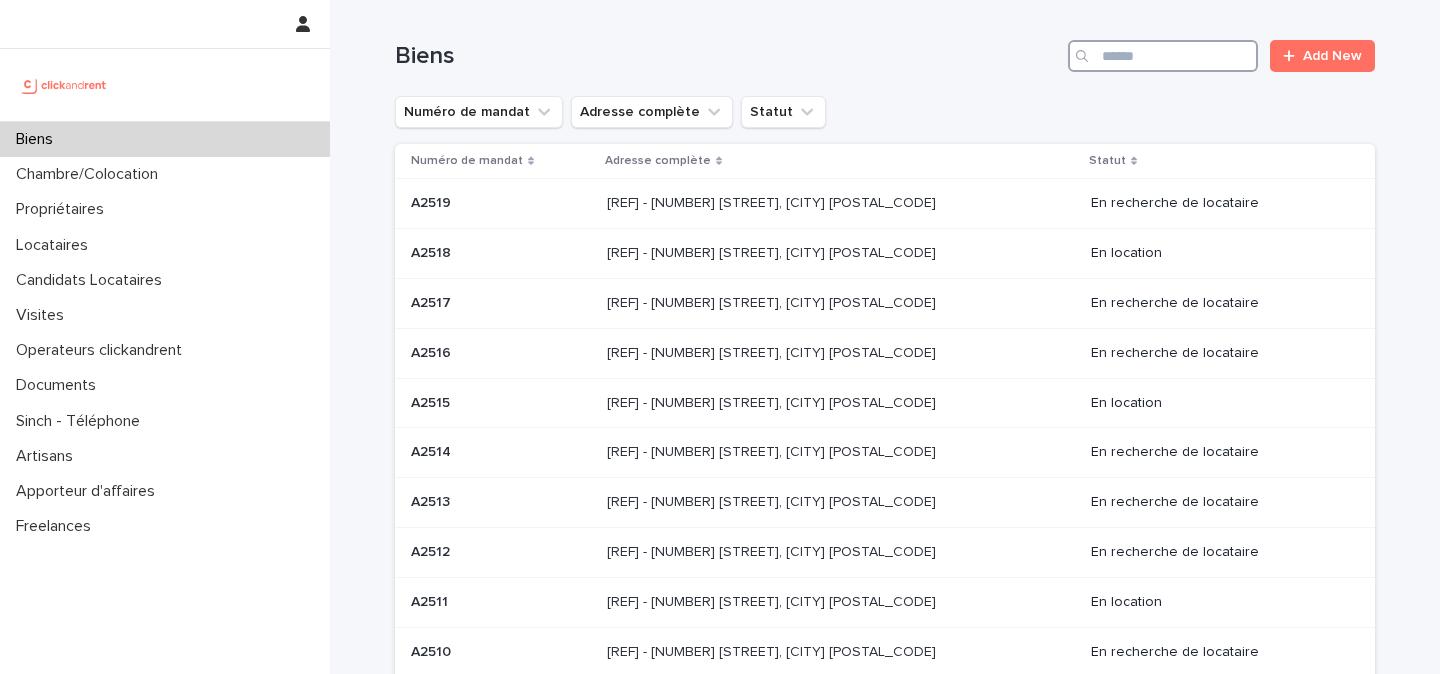 click at bounding box center [1163, 56] 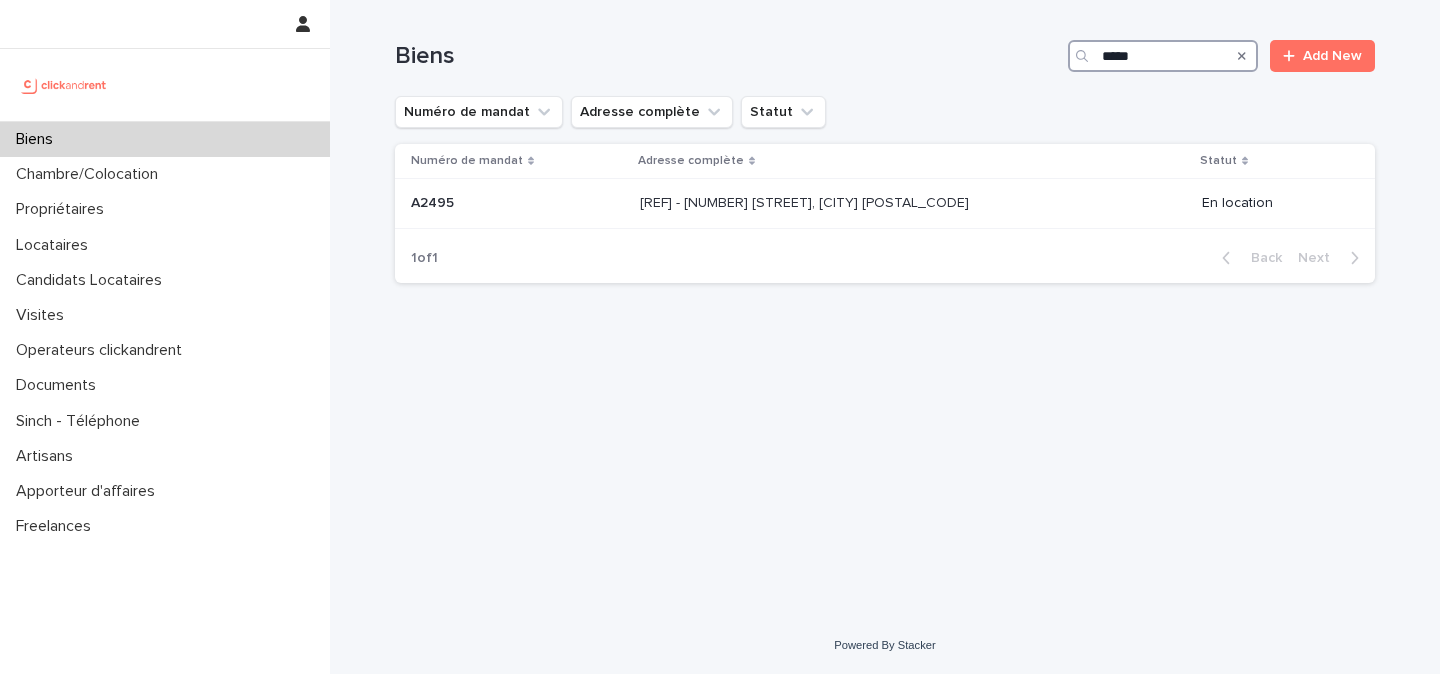 click on "*****" at bounding box center (1163, 56) 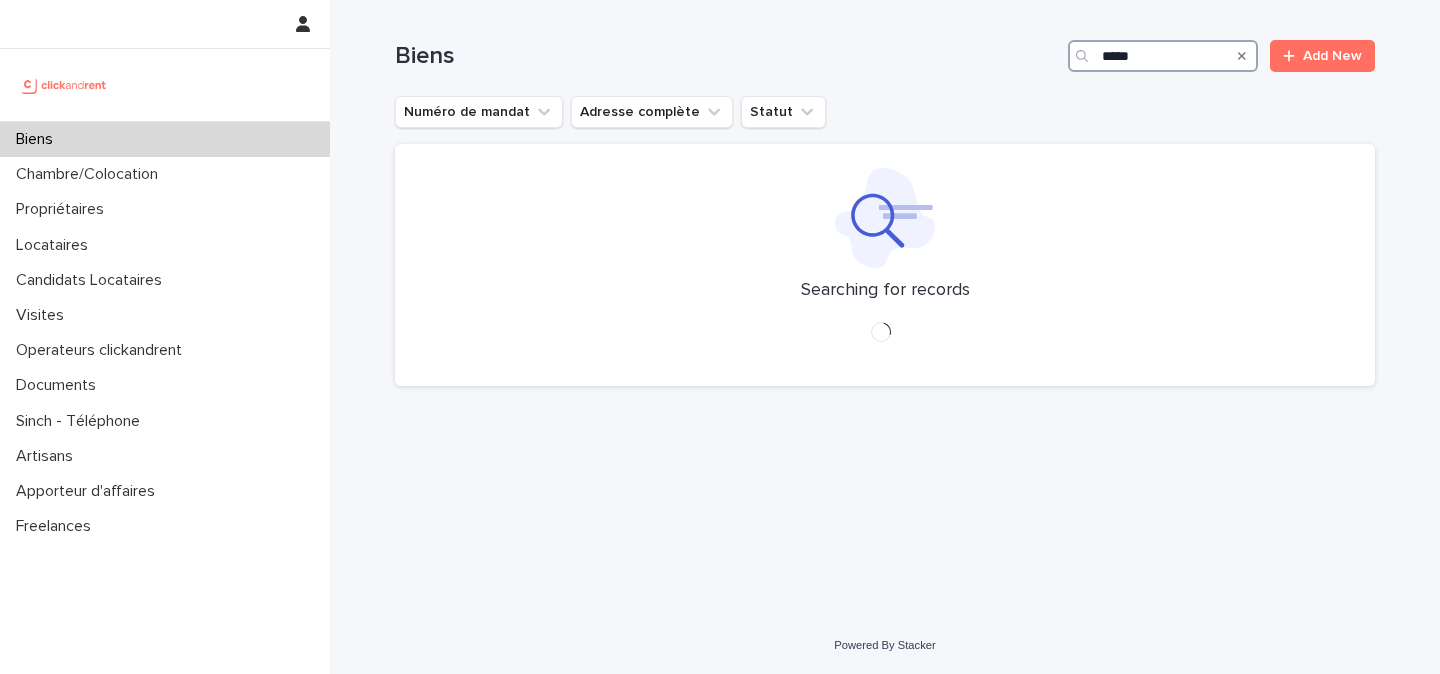 type on "*****" 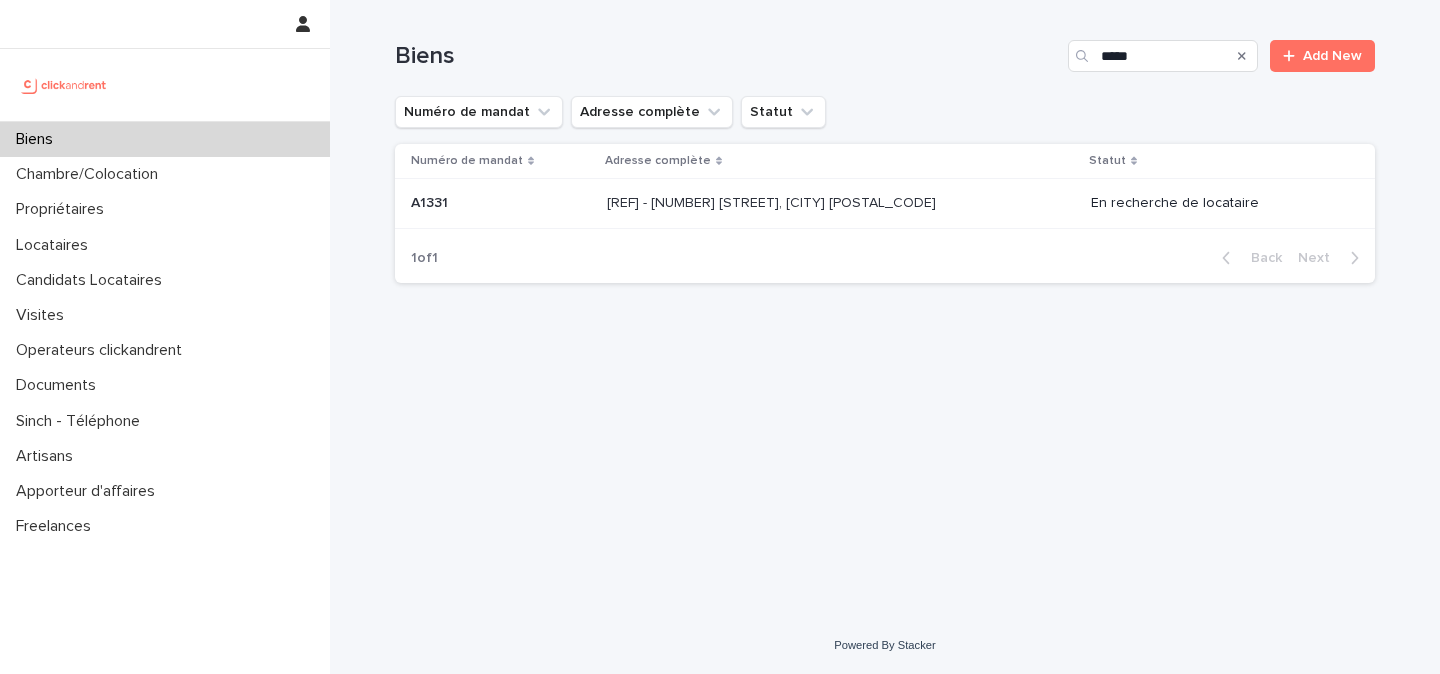 click on "[REF] - [NUMBER] [STREET],  [CITY] [POSTAL_CODE]" at bounding box center (773, 201) 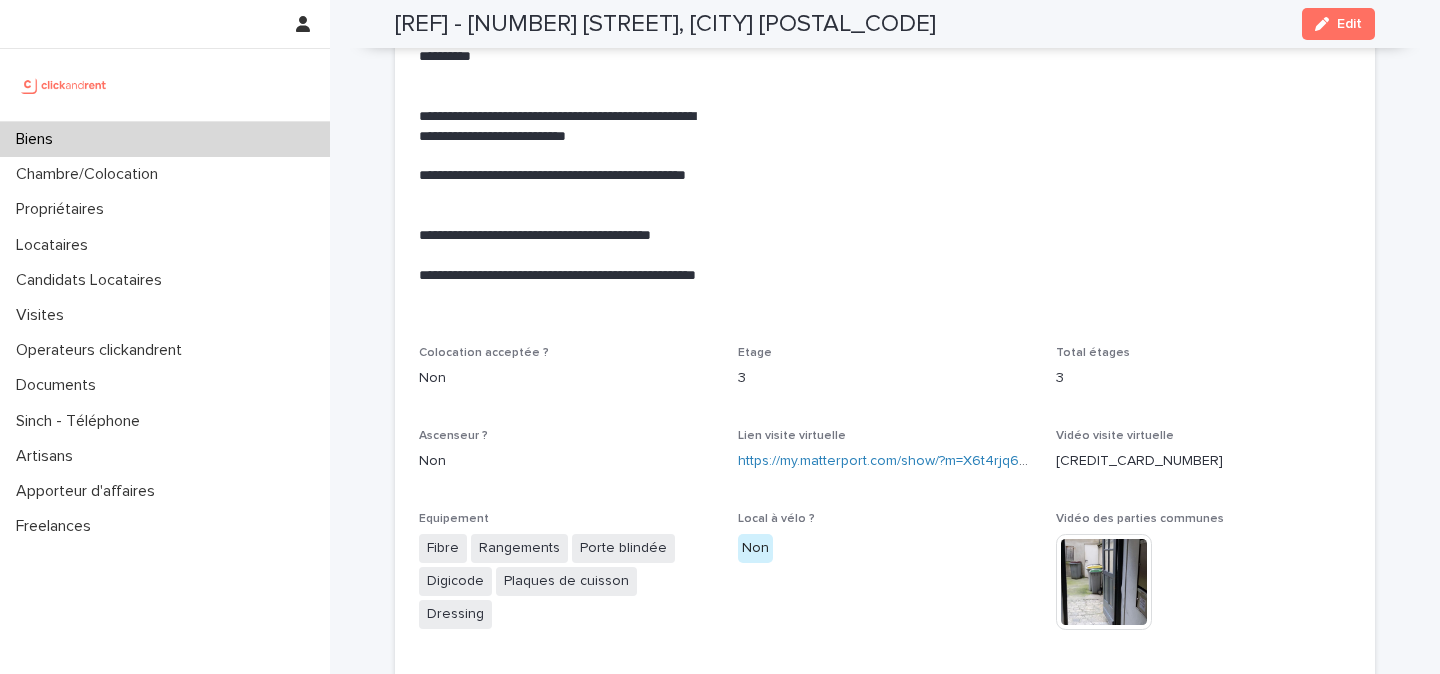 scroll, scrollTop: 3461, scrollLeft: 0, axis: vertical 